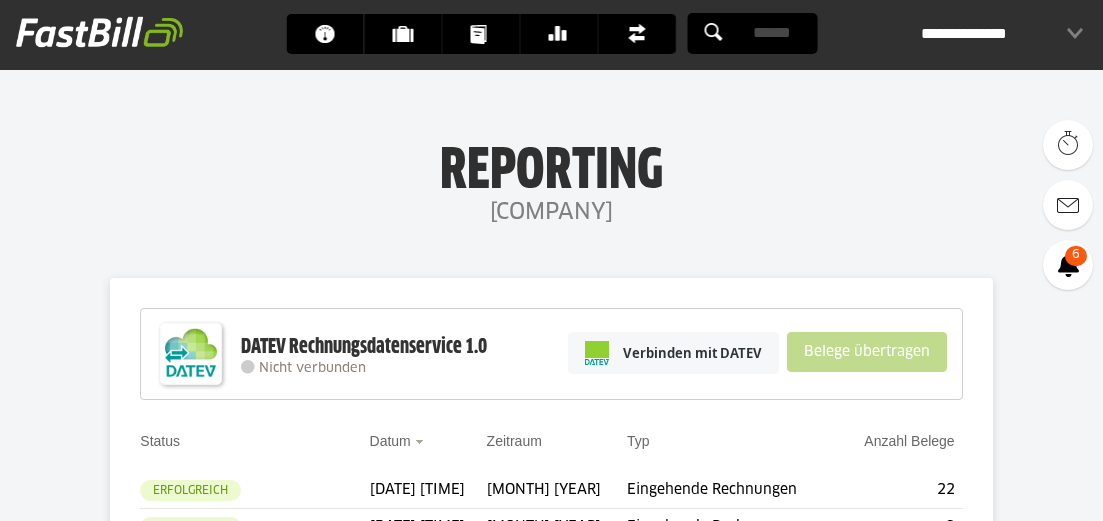 scroll, scrollTop: 255, scrollLeft: 0, axis: vertical 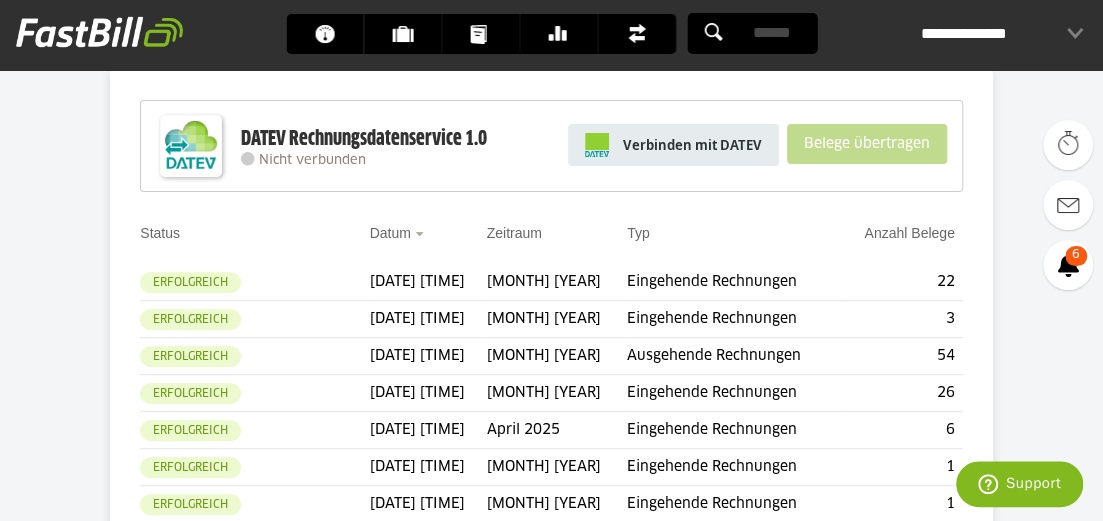 click on "Verbinden mit DATEV" at bounding box center (692, 145) 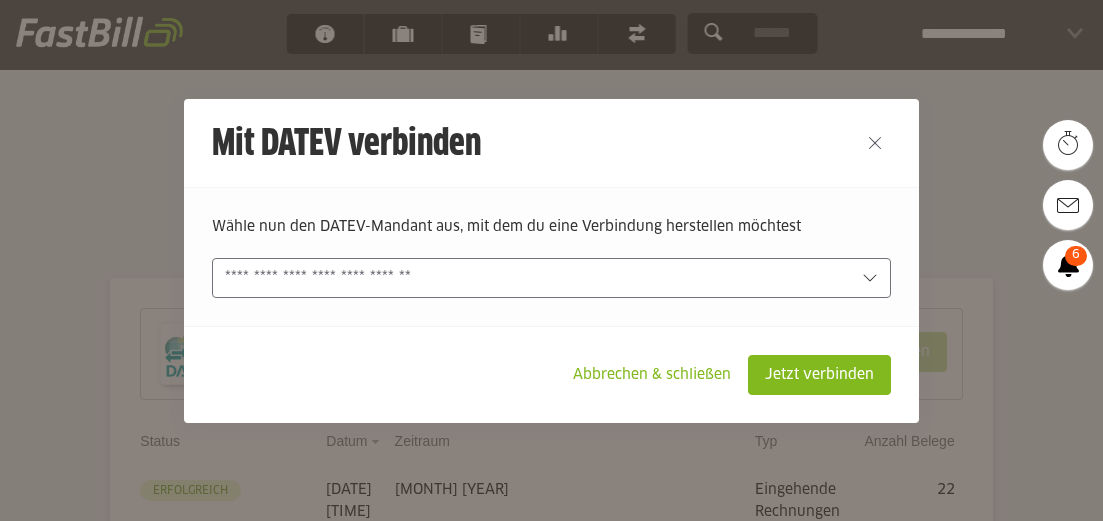 scroll, scrollTop: 0, scrollLeft: 0, axis: both 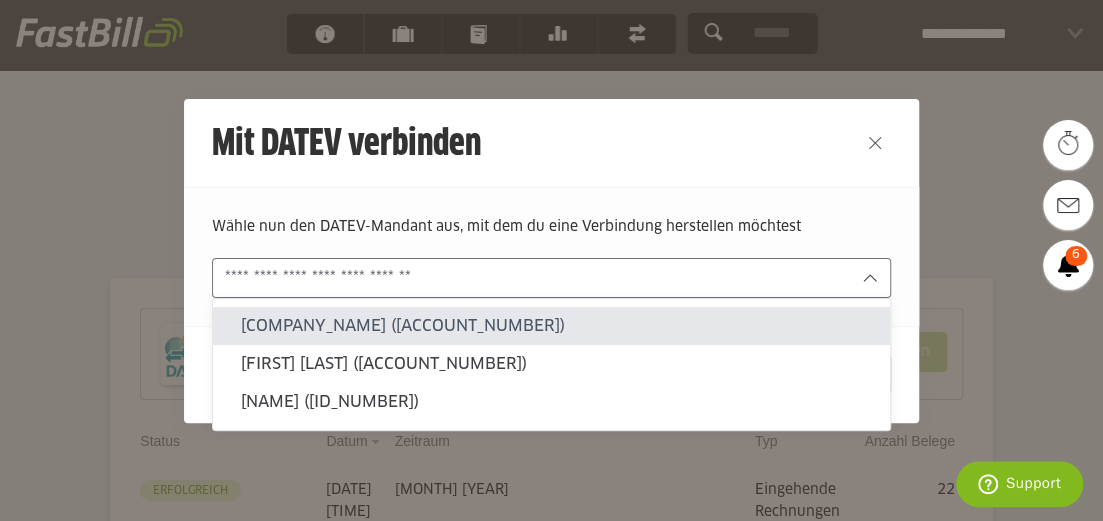 click 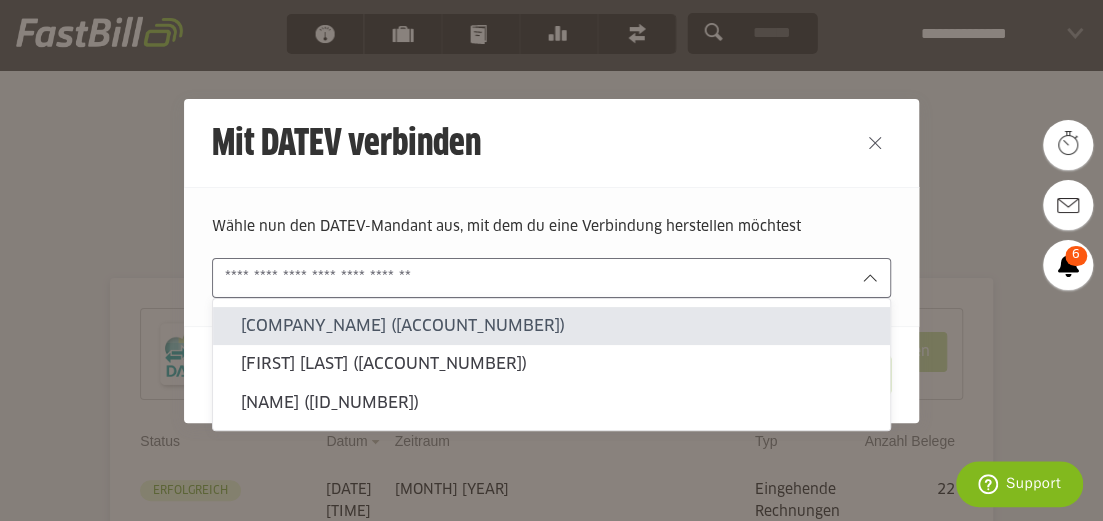 click on "Denksport GmbH (219330-10707)" at bounding box center [557, 326] 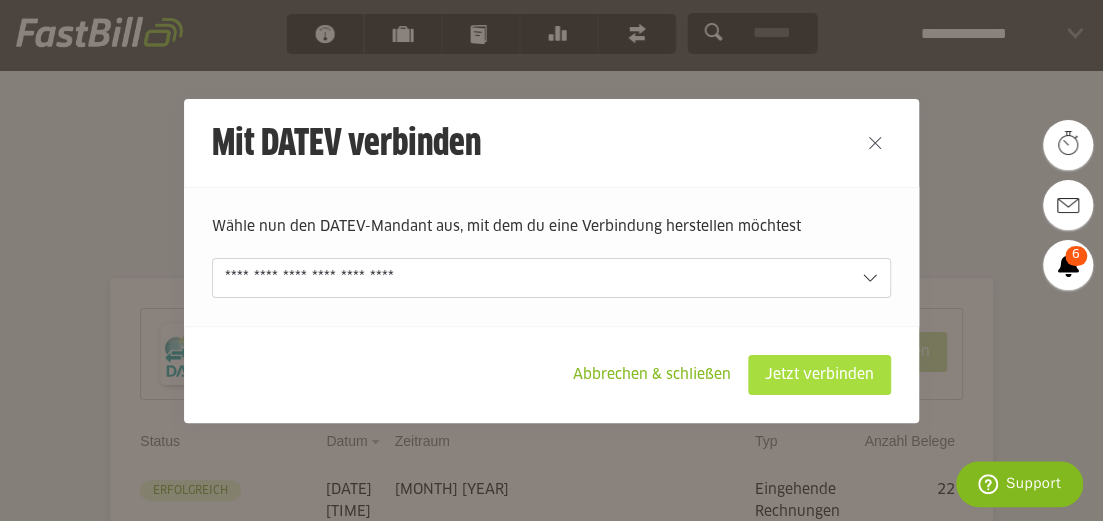click on "Jetzt verbinden" at bounding box center (819, 375) 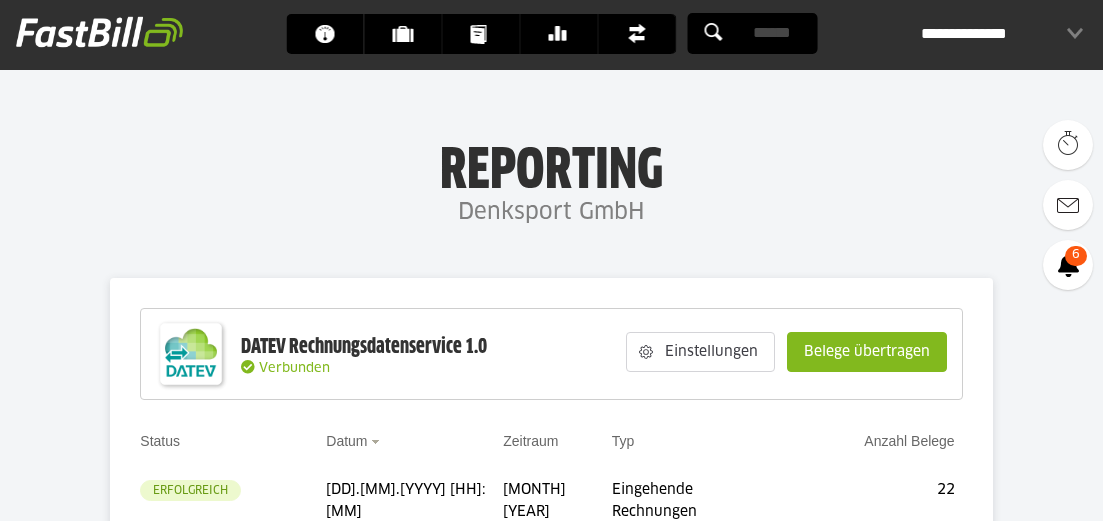 scroll, scrollTop: 0, scrollLeft: 0, axis: both 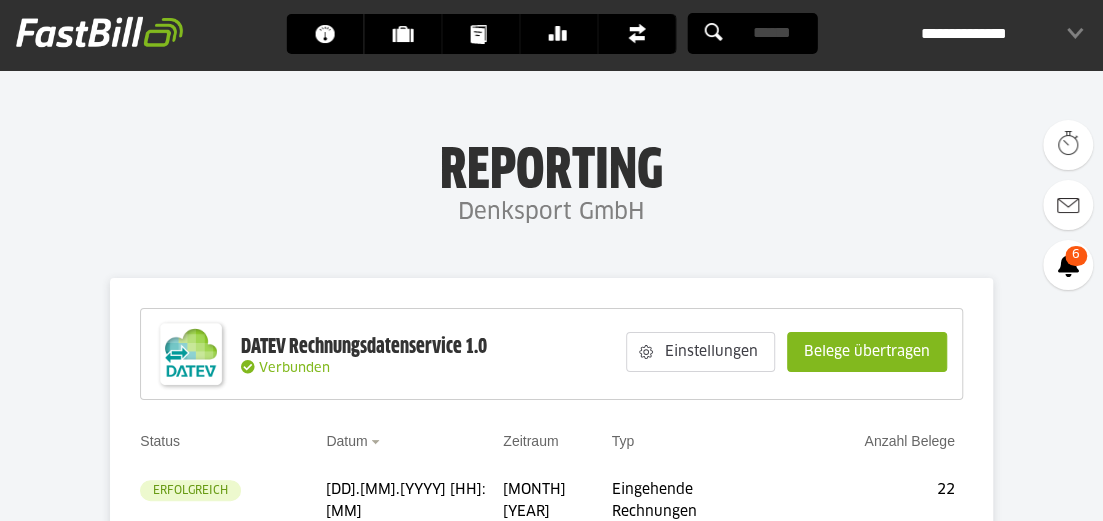click on "[COMPANY]" at bounding box center (551, 213) 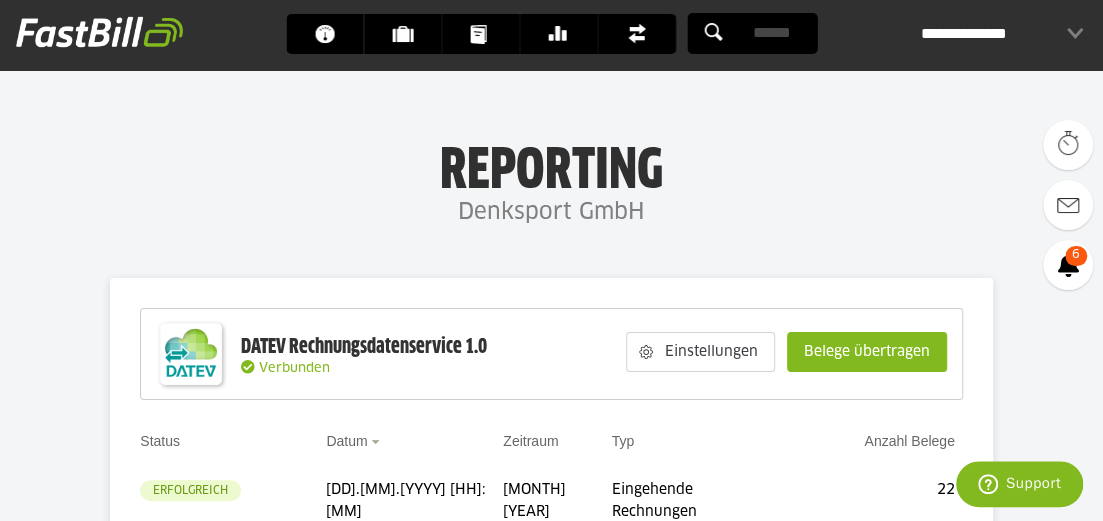 scroll, scrollTop: 0, scrollLeft: 0, axis: both 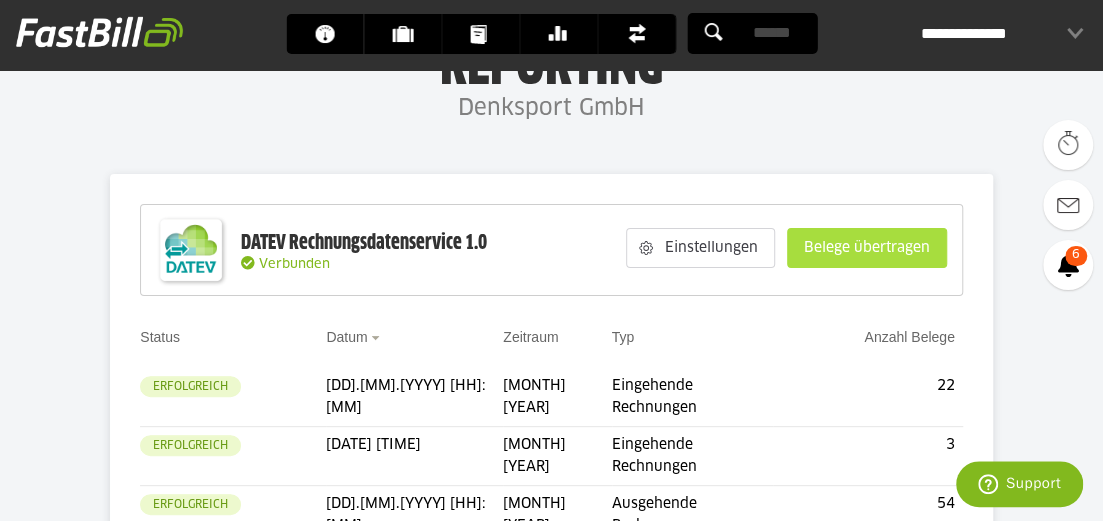 click on "[ALPHANUMERIC]" at bounding box center [867, 248] 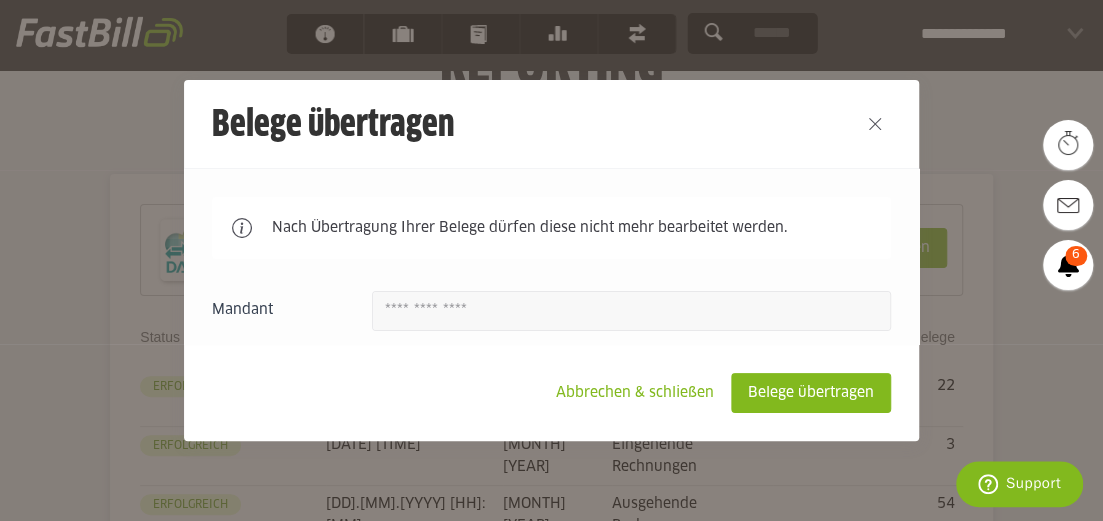 drag, startPoint x: 740, startPoint y: 113, endPoint x: 712, endPoint y: 83, distance: 41.036568 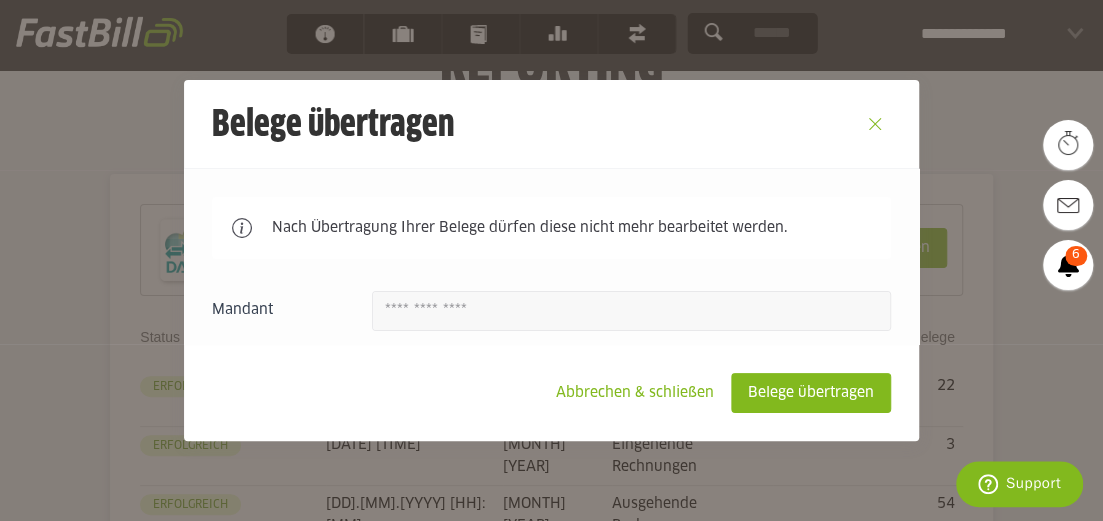 click at bounding box center (875, 124) 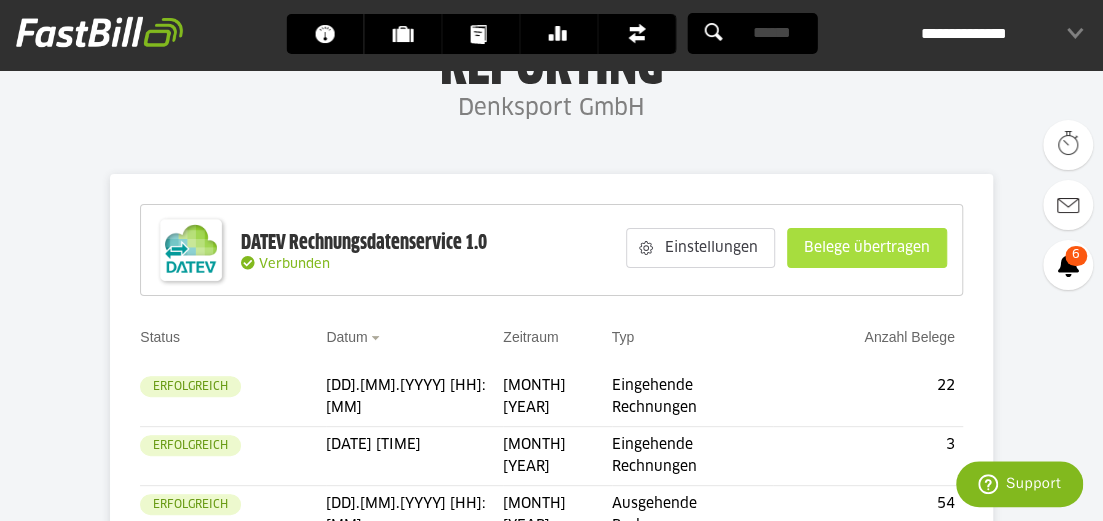 click on "Belege übertragen" at bounding box center (867, 248) 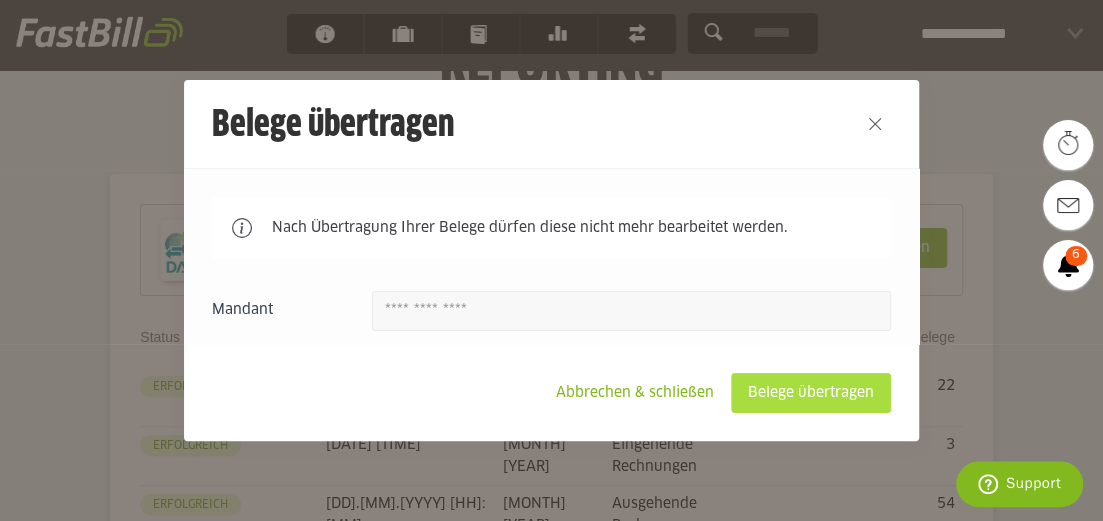 click on "Belege übertragen" at bounding box center [811, 393] 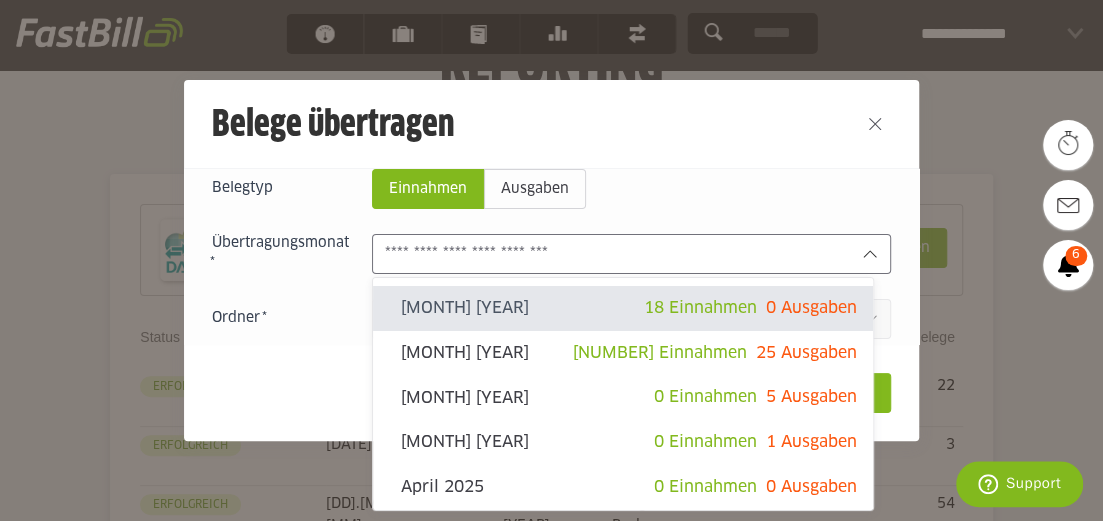 click 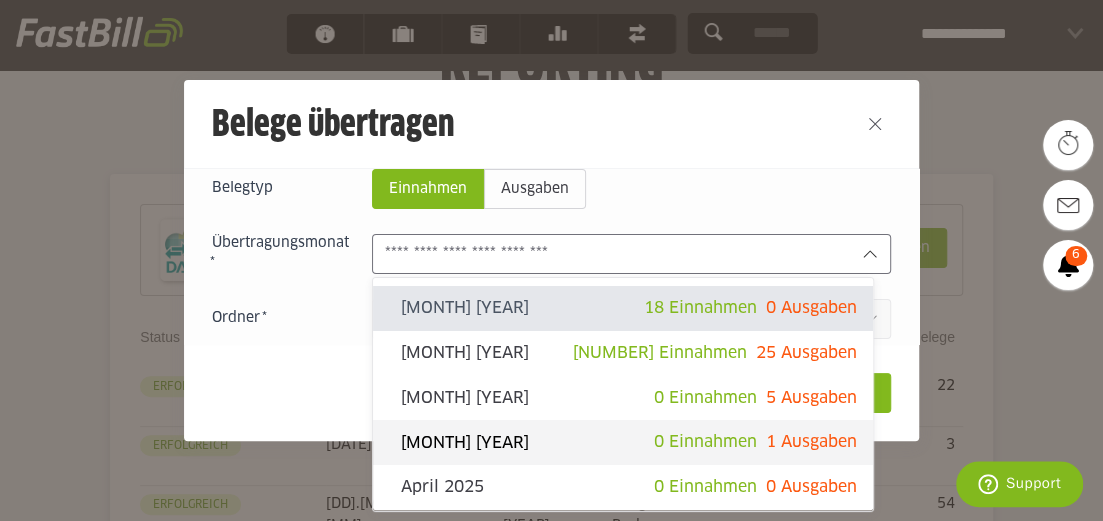 click on "1 Ausgaben" 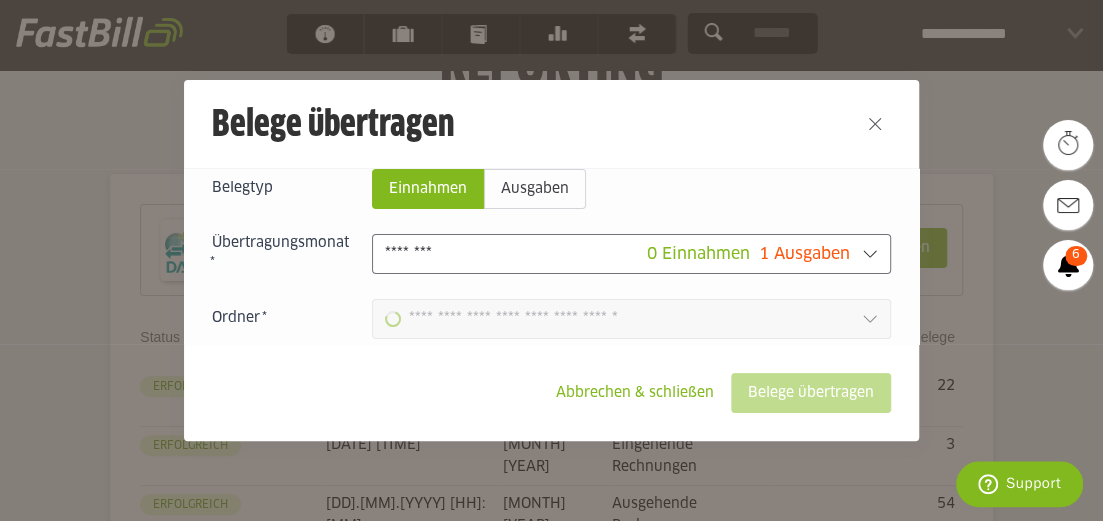 type on "**********" 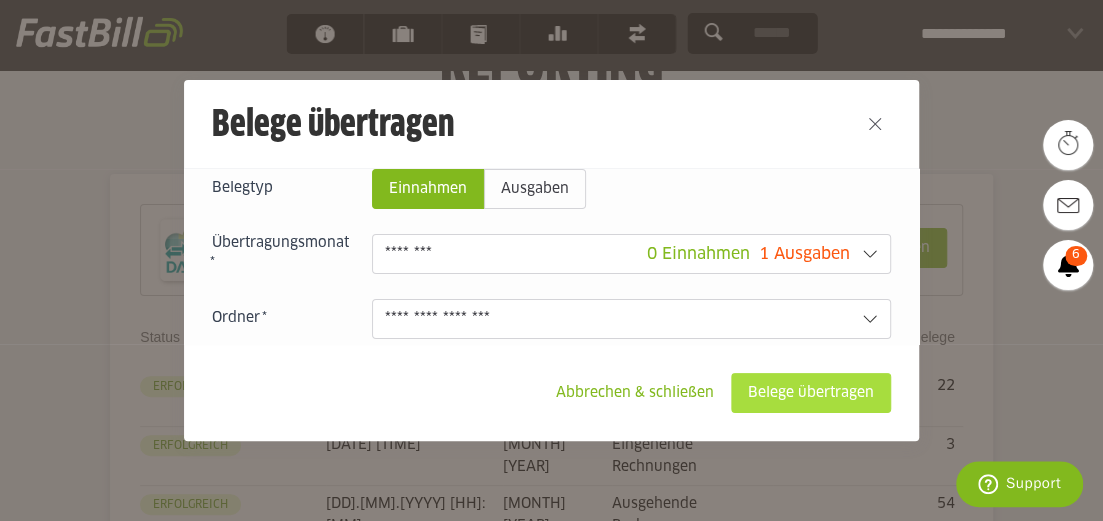 click on "Belege übertragen" at bounding box center [811, 393] 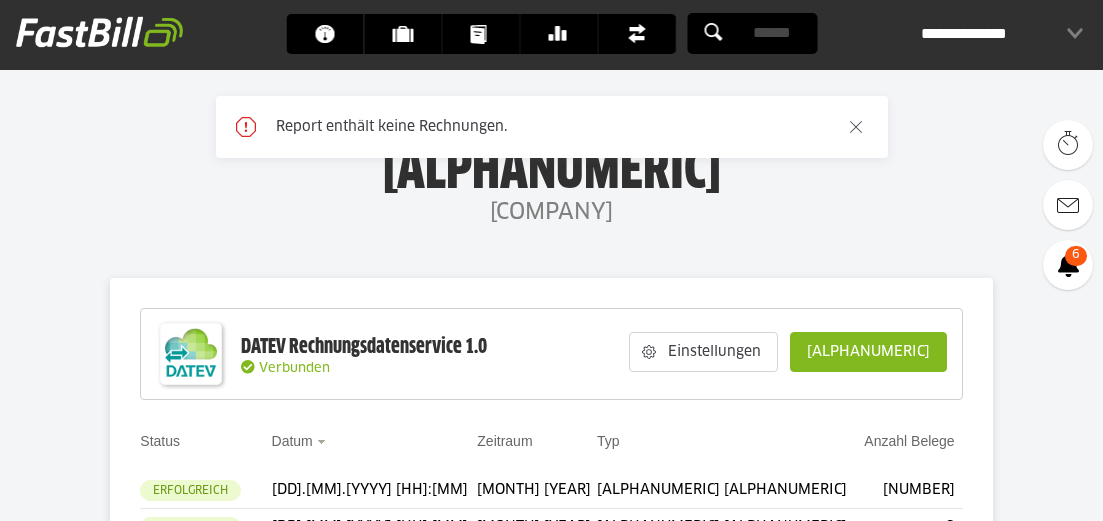 scroll, scrollTop: 0, scrollLeft: 0, axis: both 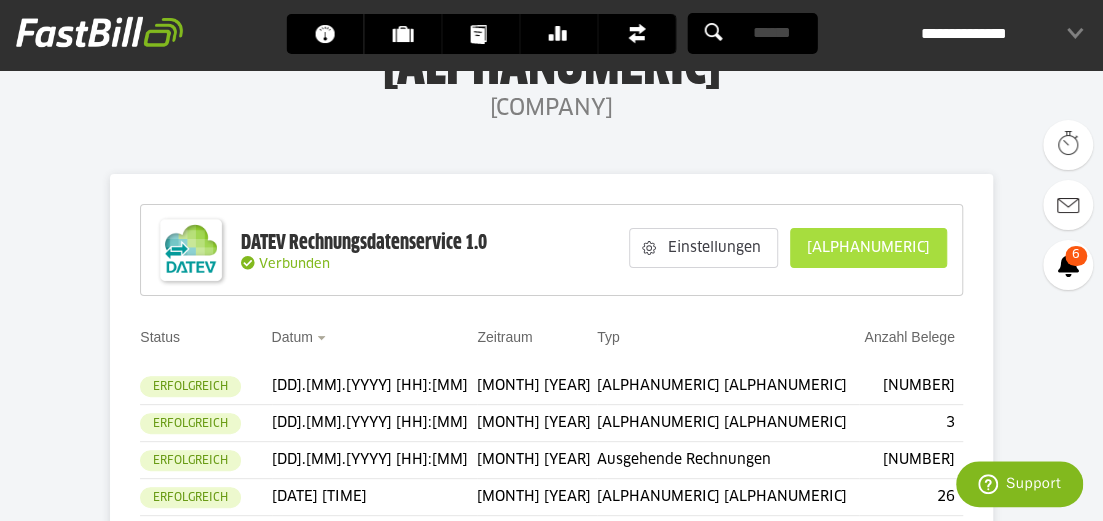 click on "Belege übertragen" at bounding box center [868, 248] 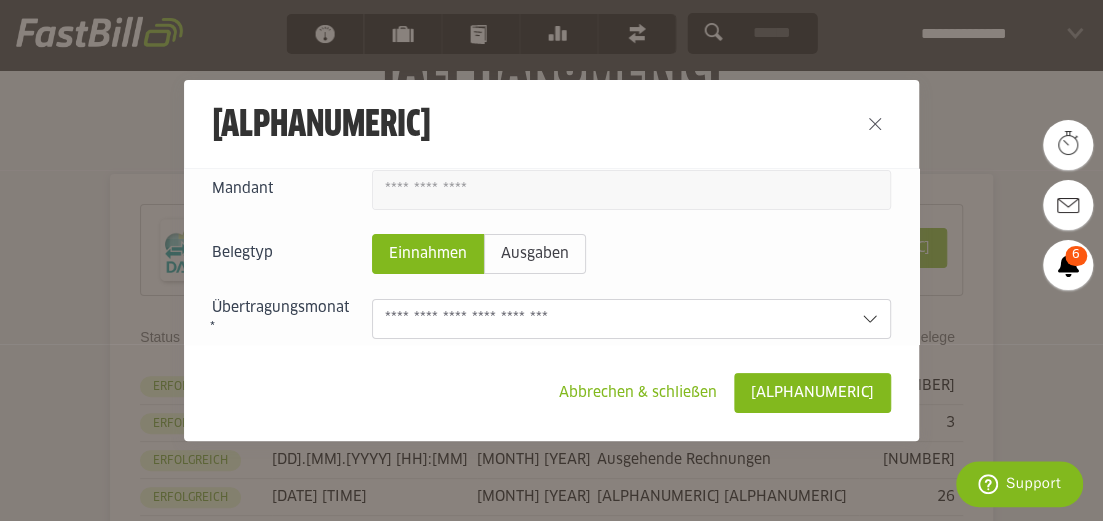 scroll, scrollTop: 139, scrollLeft: 0, axis: vertical 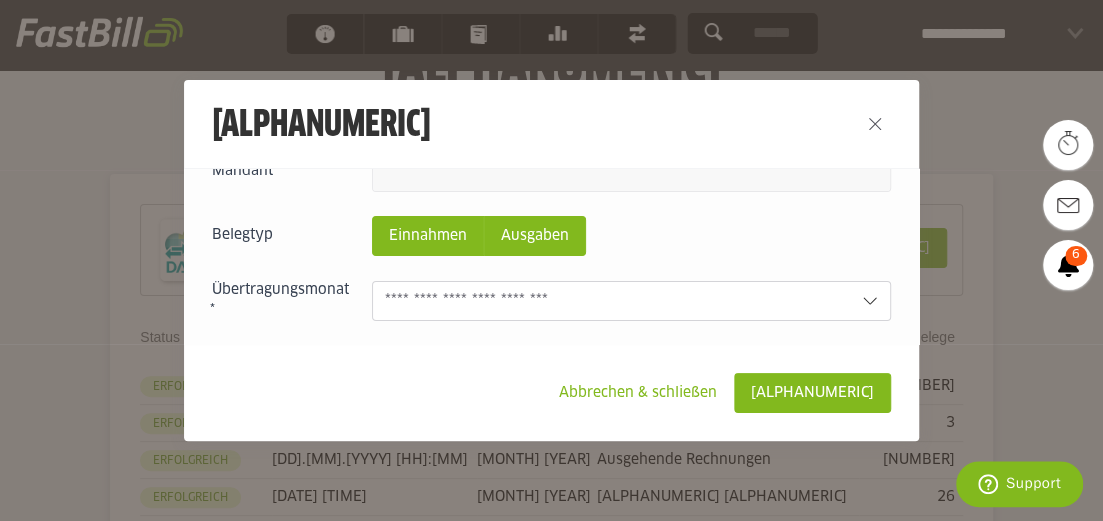 click on "Ausgaben" 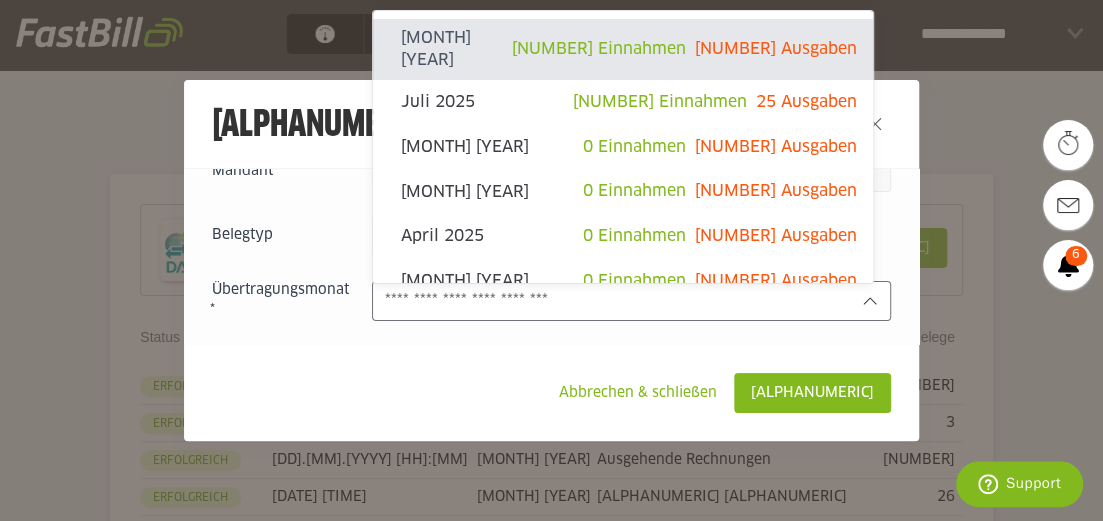 click 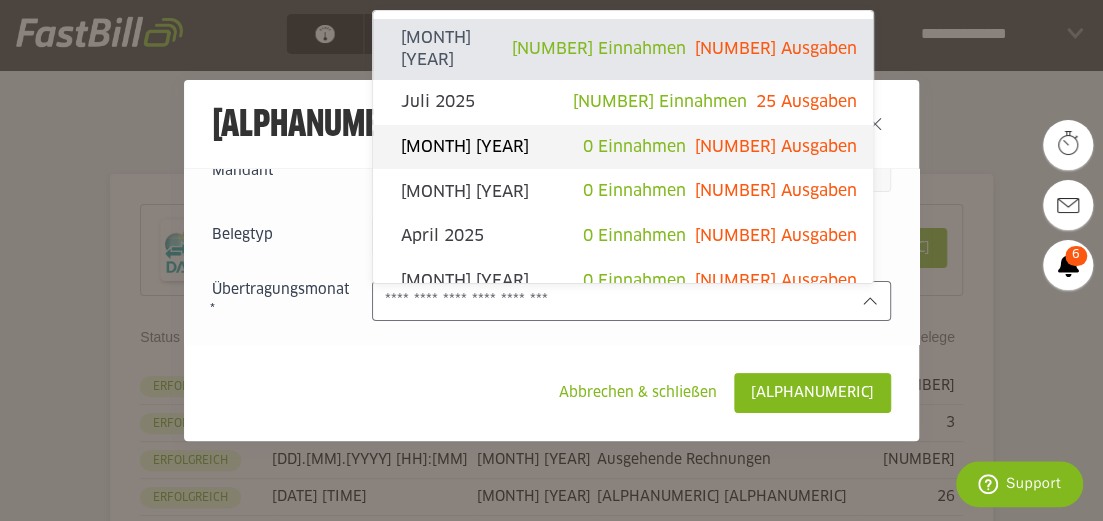 click on "5 Ausgaben" 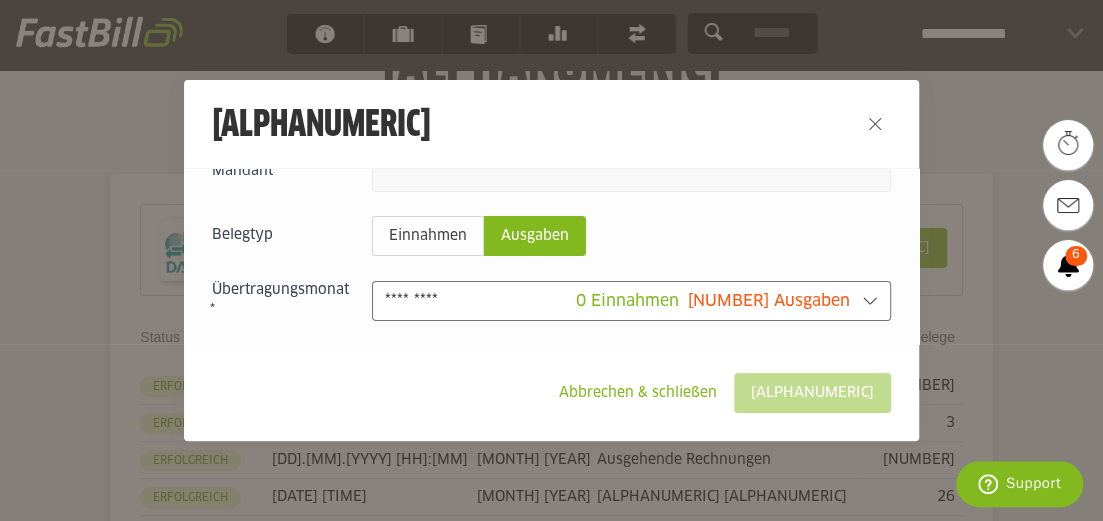 type on "**********" 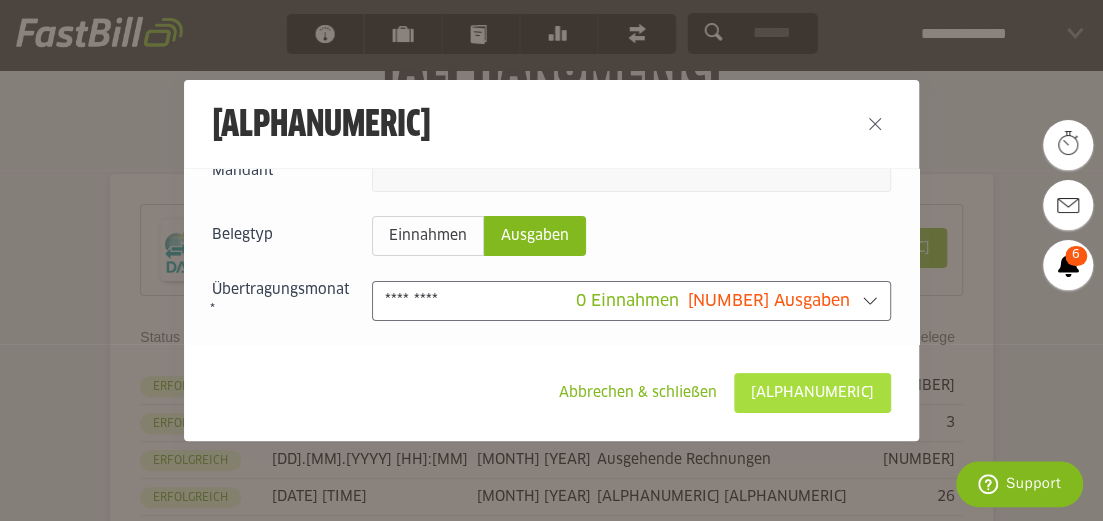 click on "Belege übertragen" at bounding box center [812, 393] 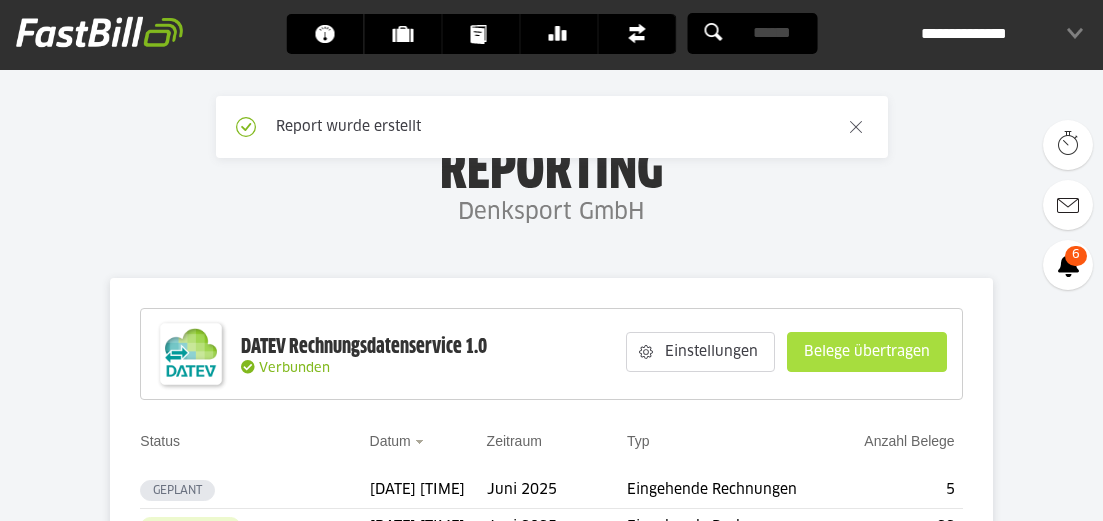 scroll, scrollTop: 0, scrollLeft: 0, axis: both 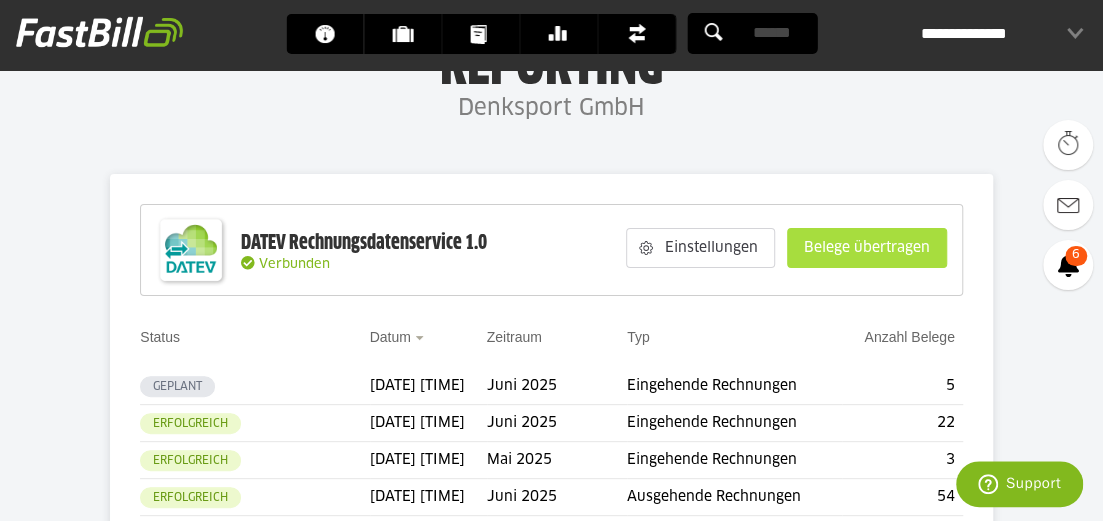 click on "Belege übertragen" at bounding box center (867, 248) 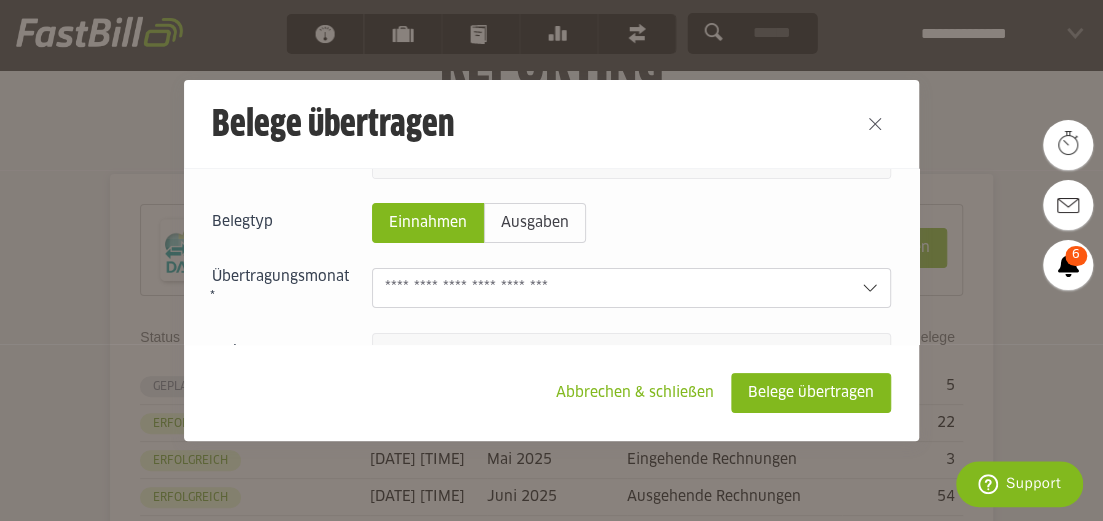 scroll, scrollTop: 154, scrollLeft: 0, axis: vertical 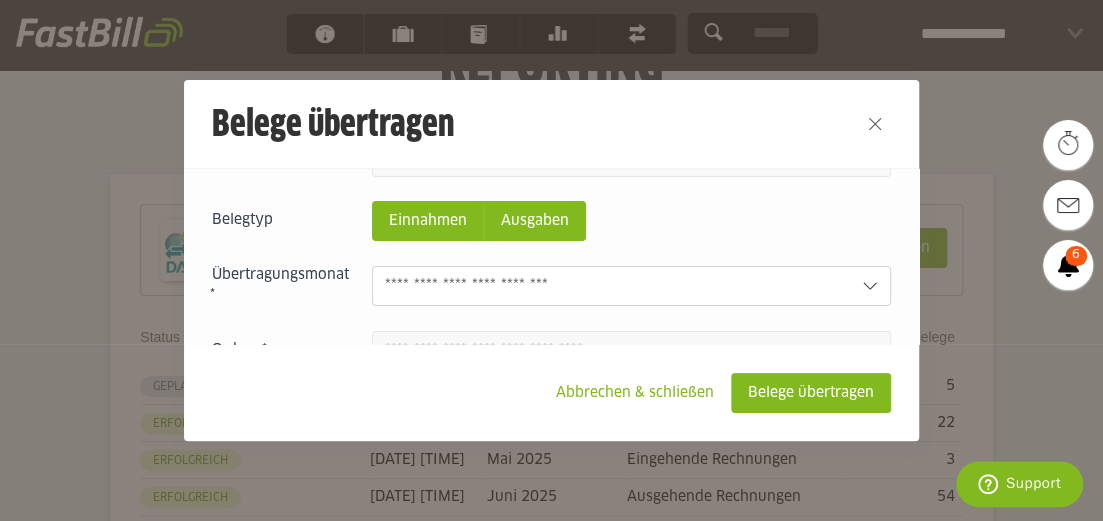 click on "Ausgaben" 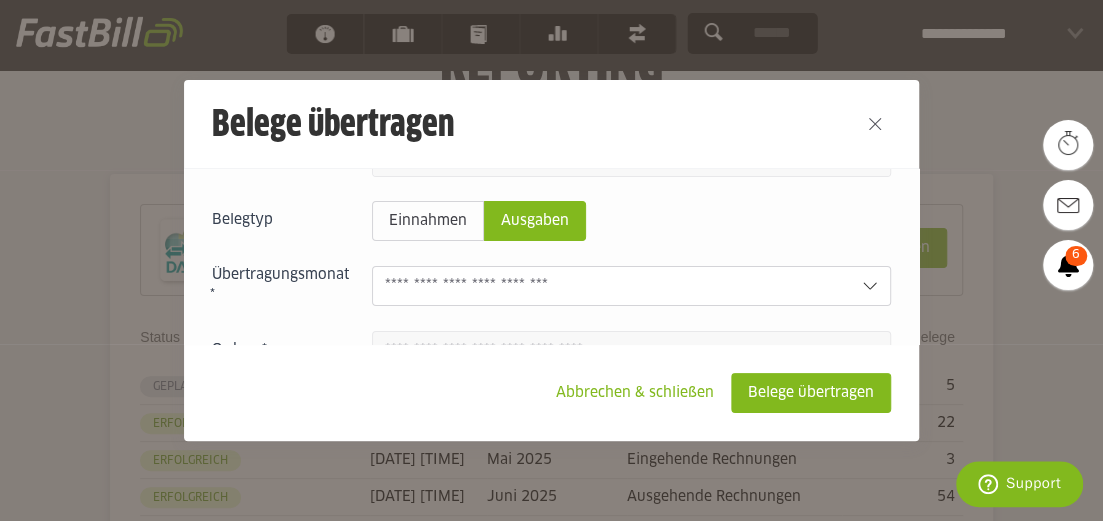 click 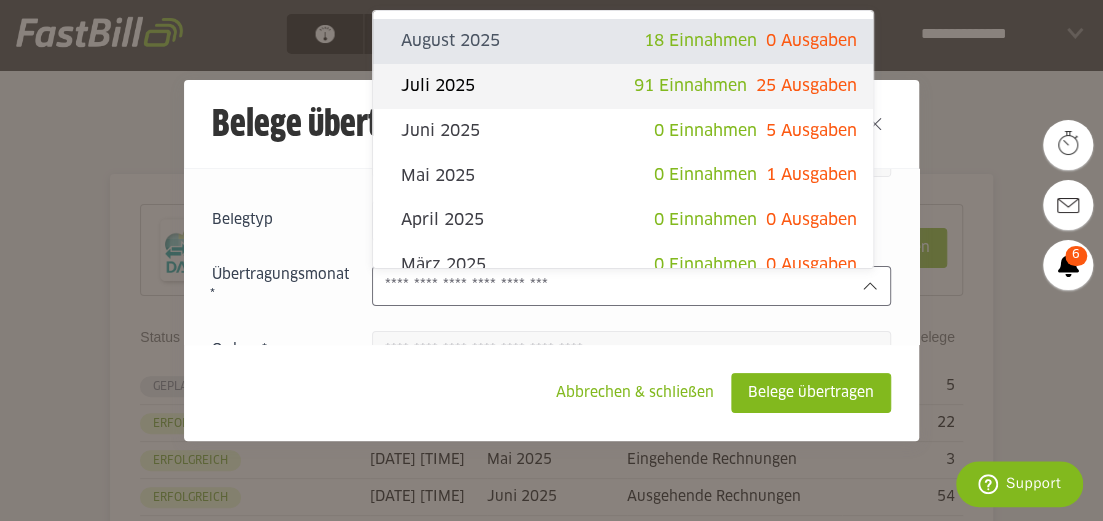 click on "25 Ausgaben" 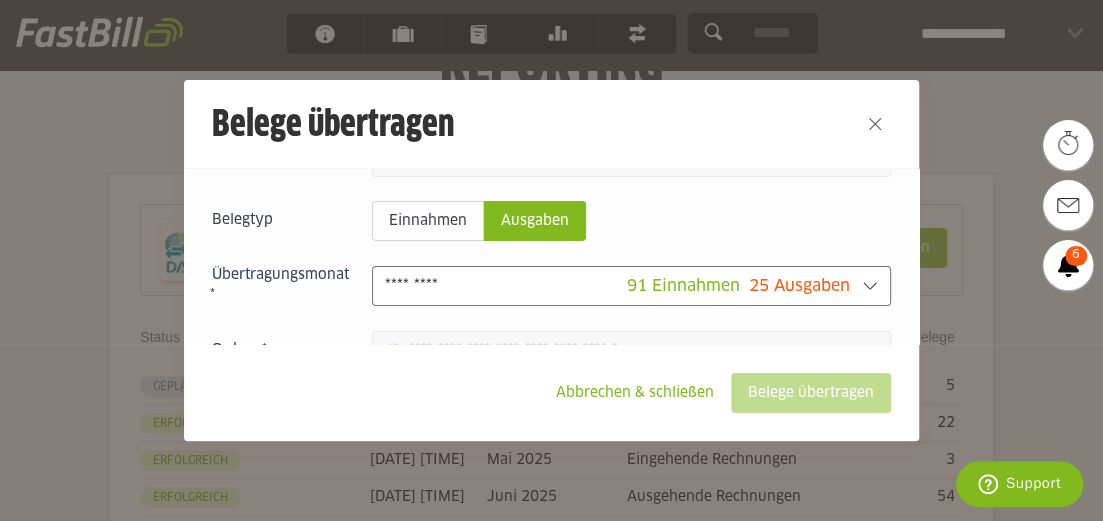 type on "**********" 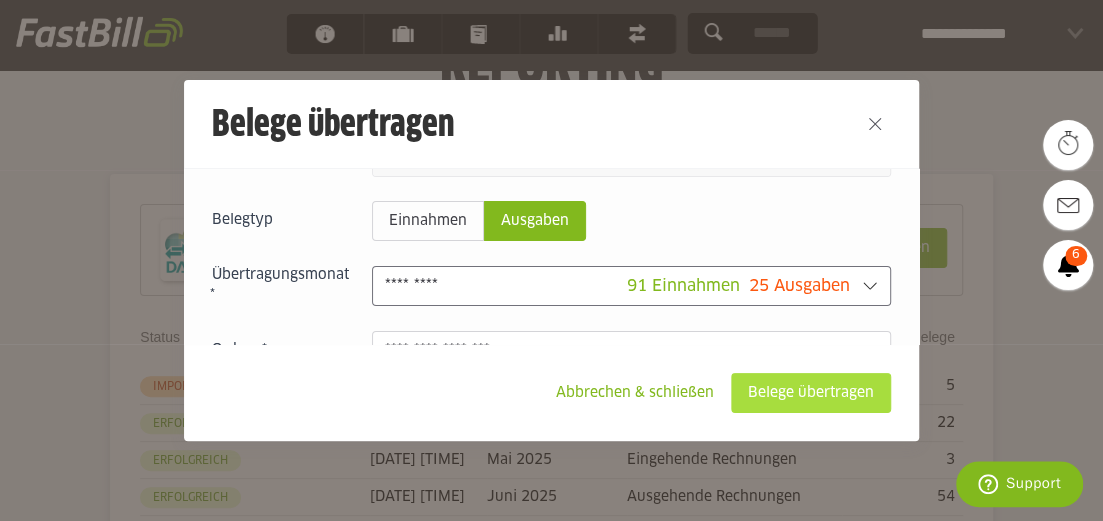 click on "Belege übertragen" at bounding box center (811, 393) 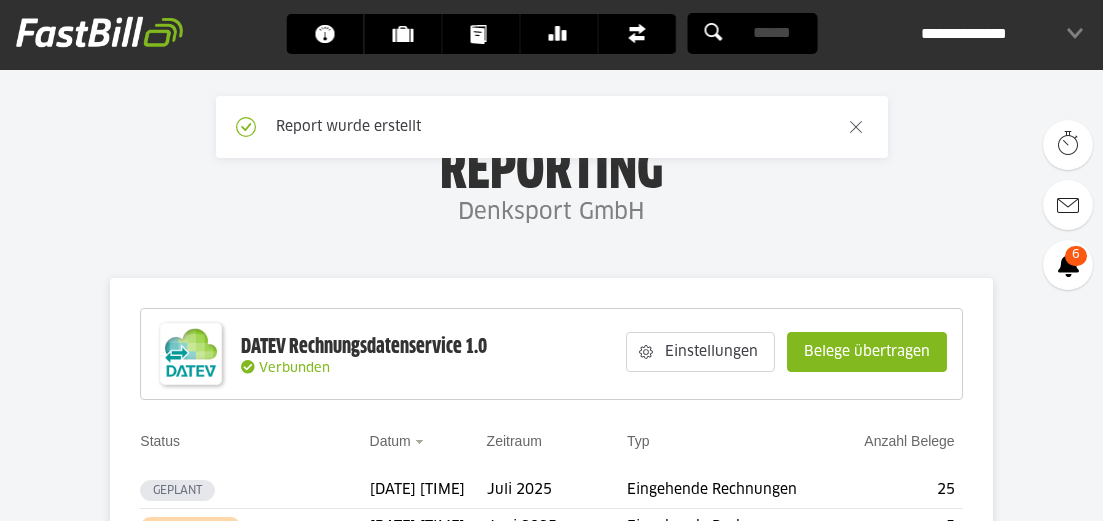 scroll, scrollTop: 101, scrollLeft: 0, axis: vertical 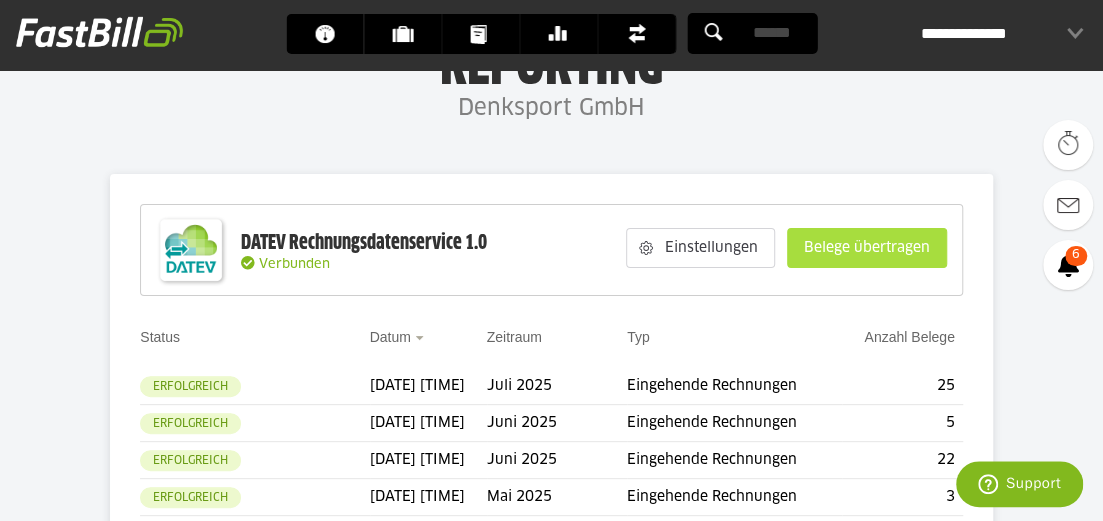 click on "Belege übertragen" at bounding box center (867, 248) 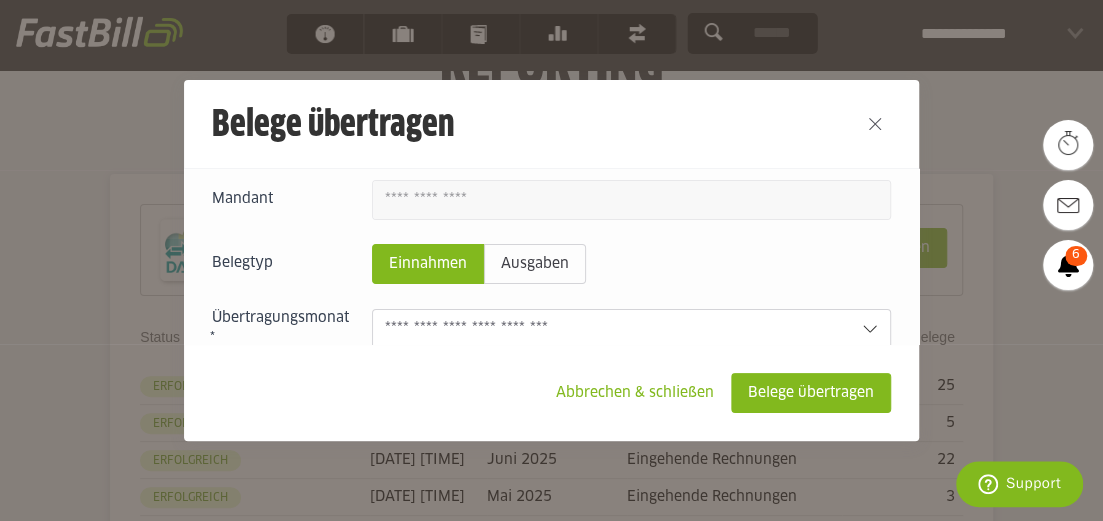 scroll, scrollTop: 113, scrollLeft: 0, axis: vertical 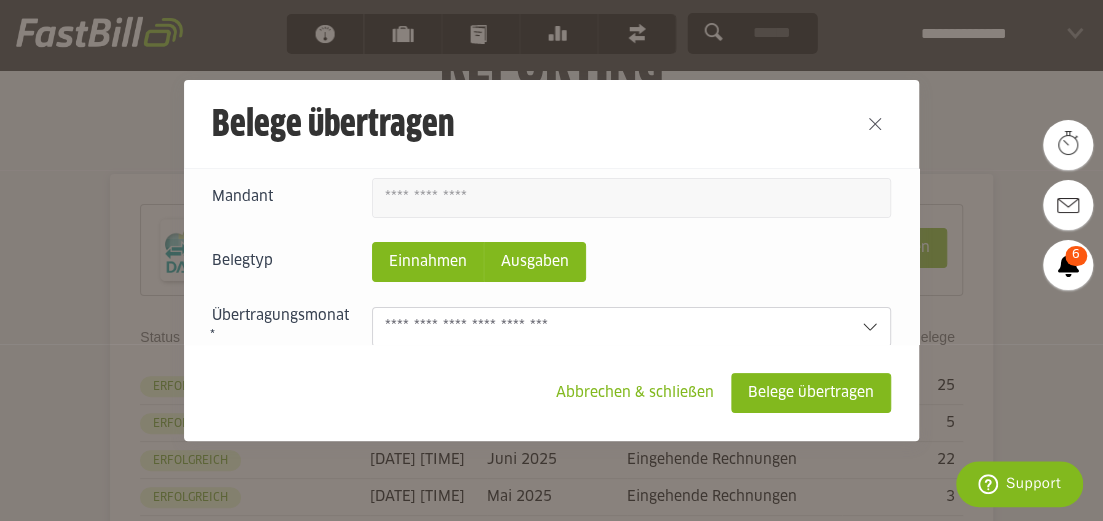 click on "Ausgaben" 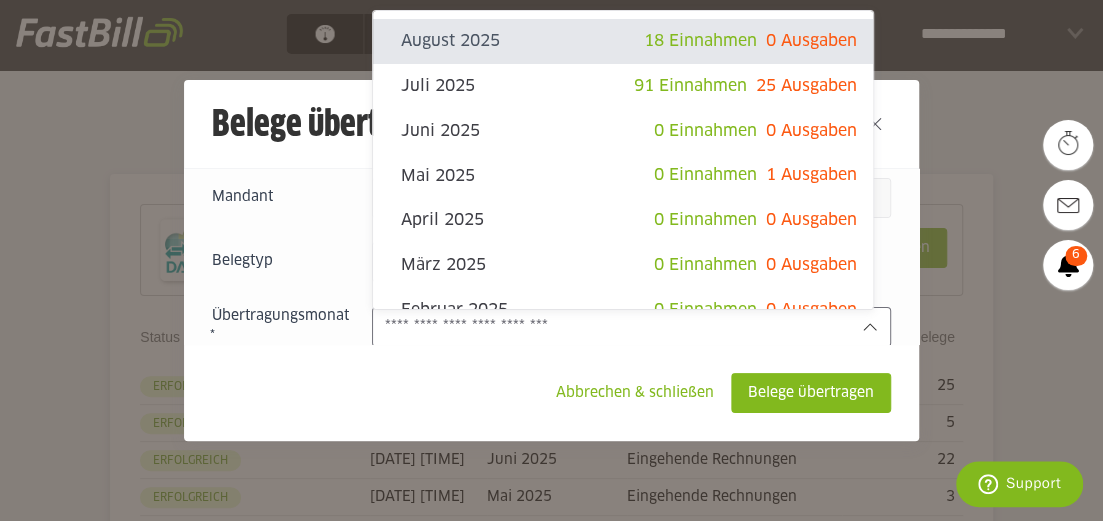 click 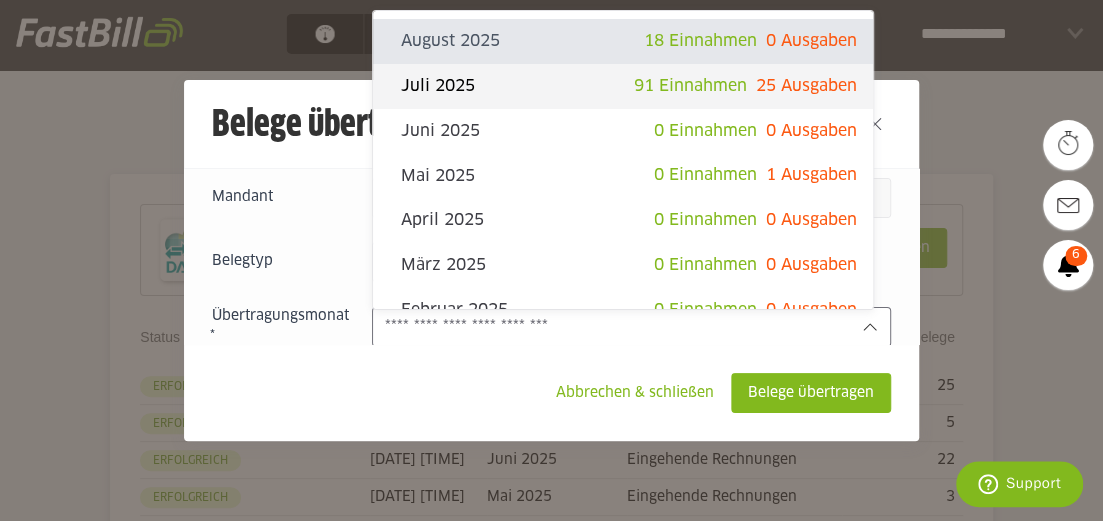 click on "25 Ausgaben" 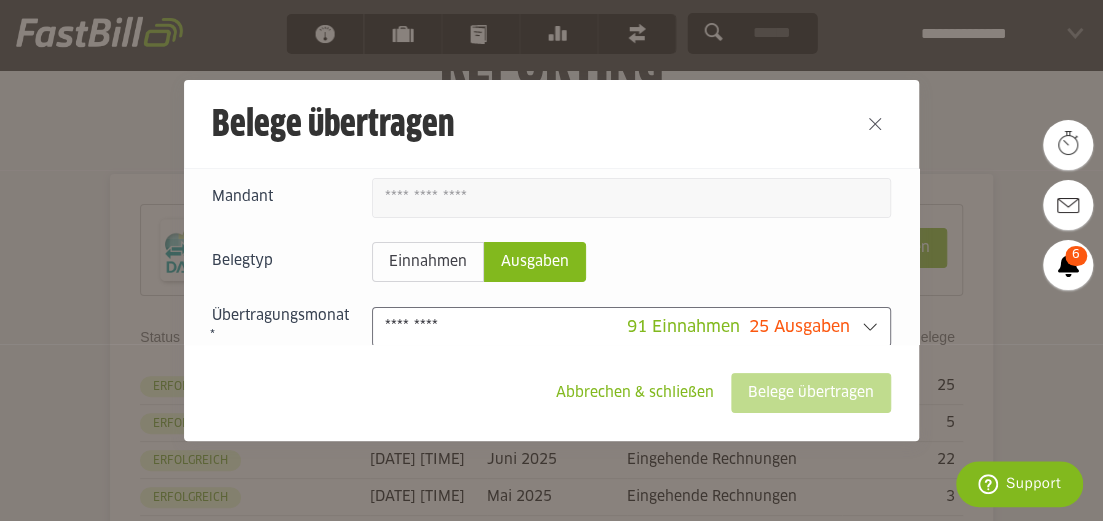 type on "**********" 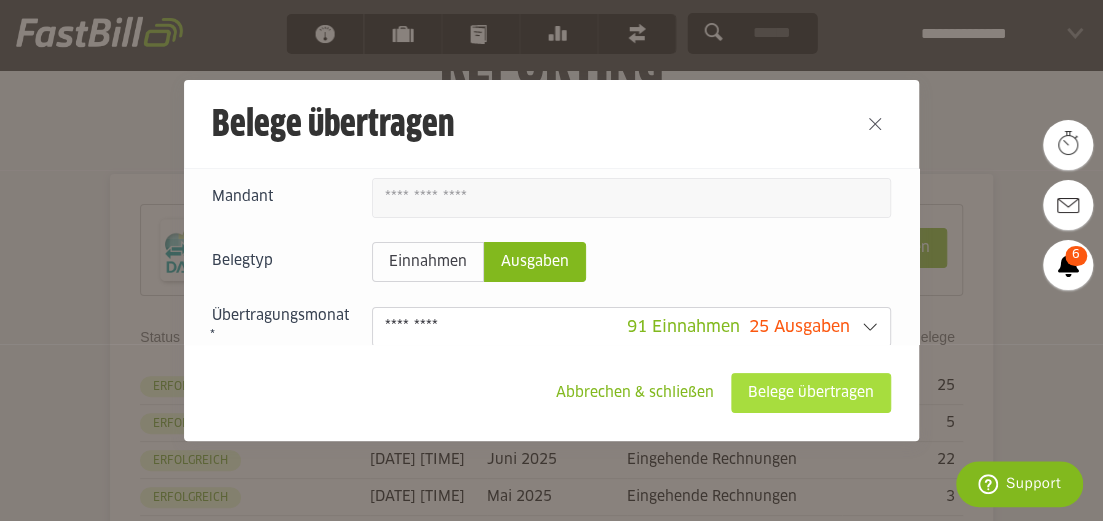 click on "Belege übertragen" at bounding box center (811, 393) 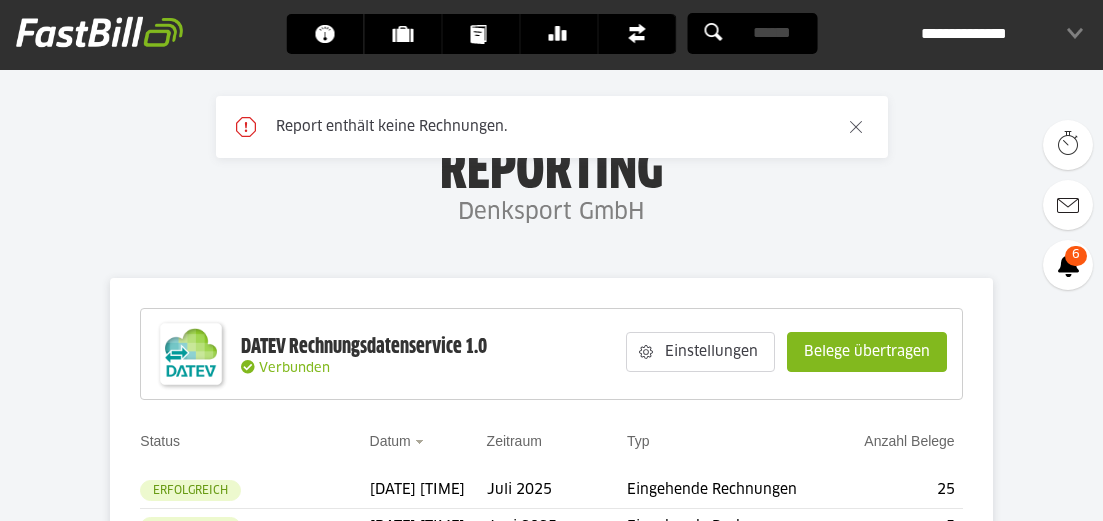 scroll, scrollTop: 0, scrollLeft: 0, axis: both 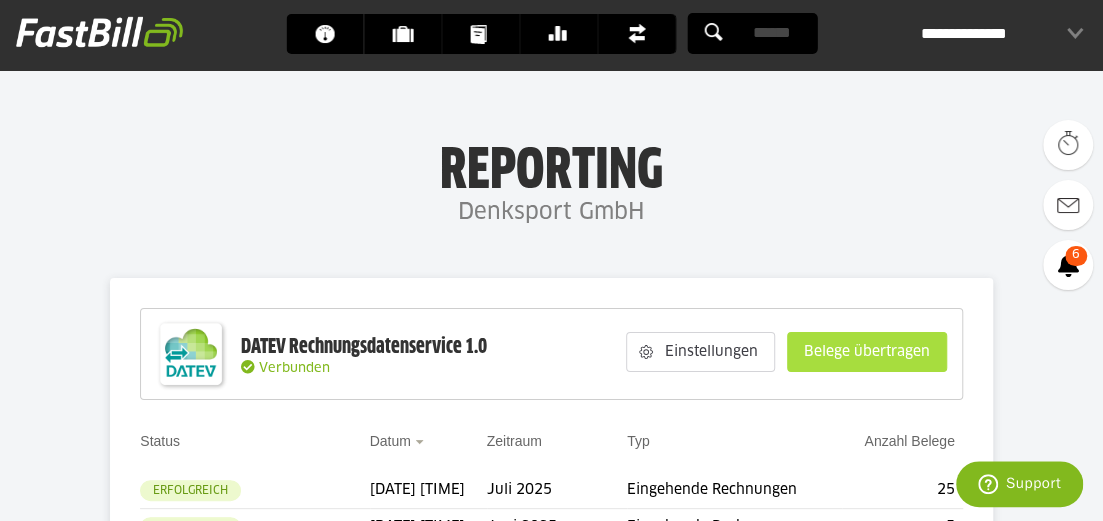 click on "Belege übertragen" at bounding box center (867, 352) 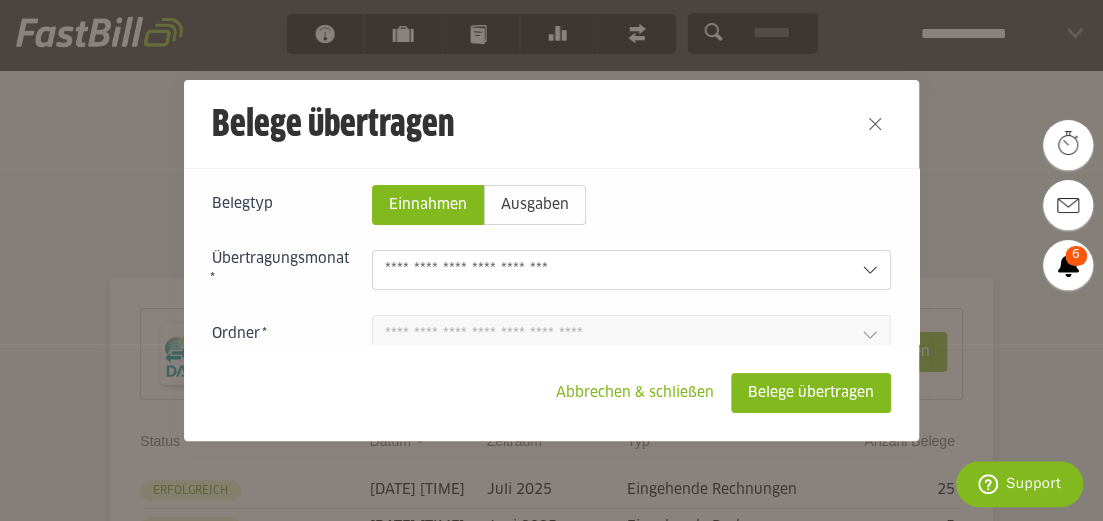scroll, scrollTop: 182, scrollLeft: 0, axis: vertical 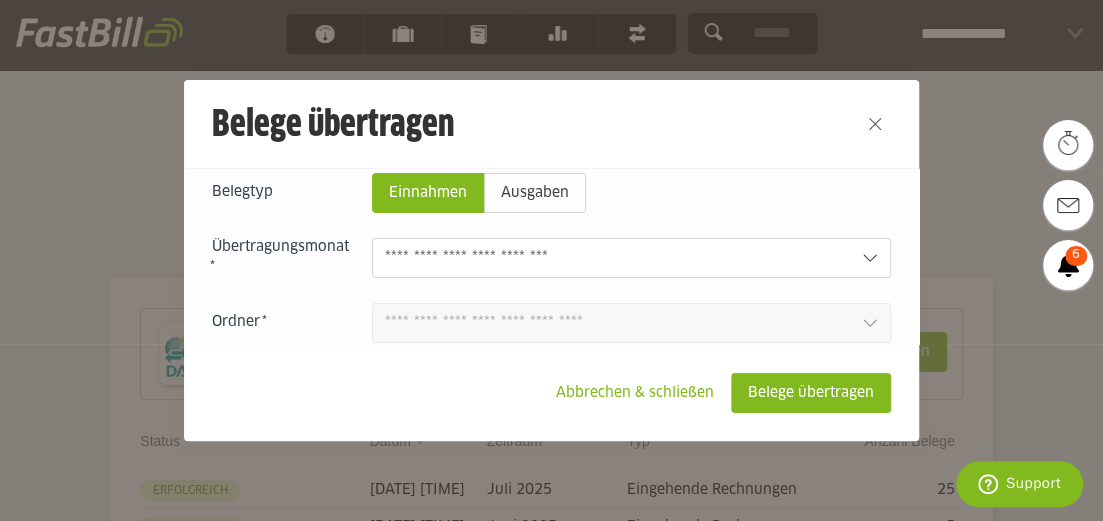 click 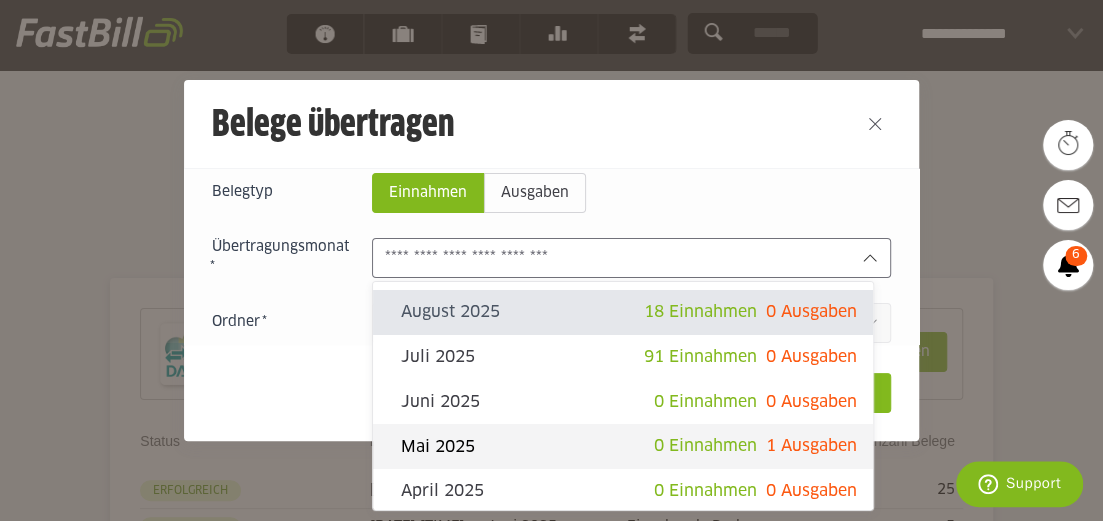 click on "1 Ausgaben" 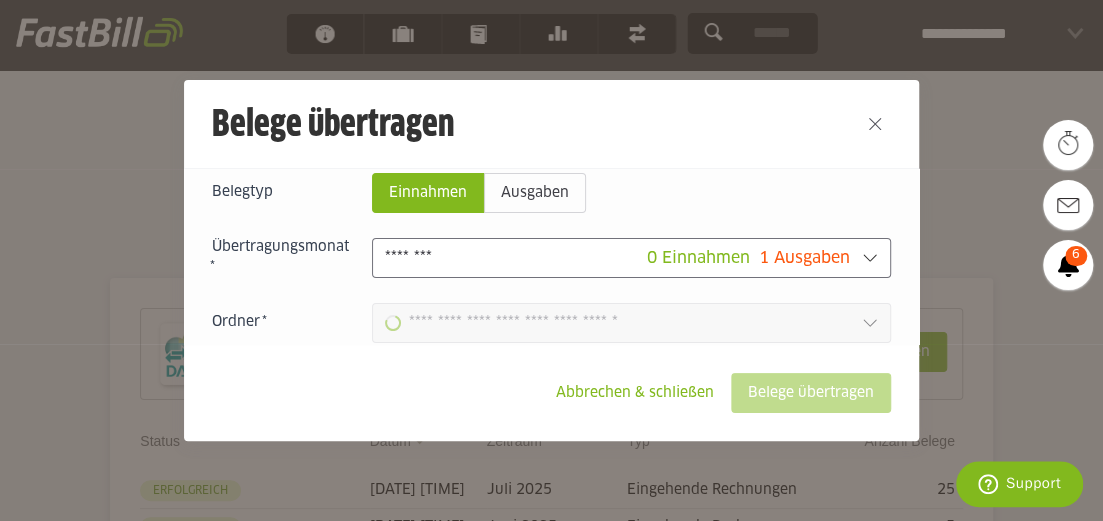 type on "**********" 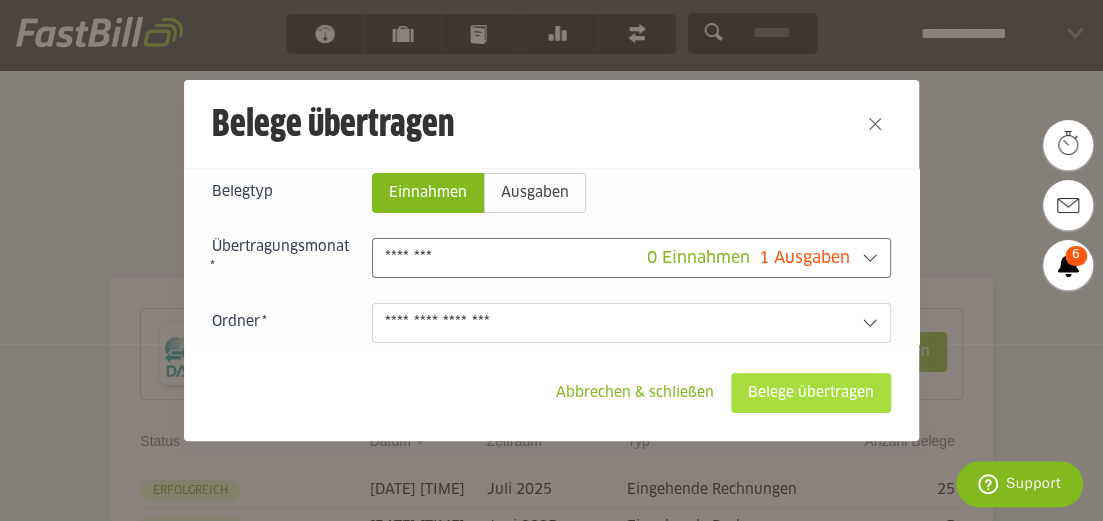 click on "Belege übertragen" at bounding box center (811, 393) 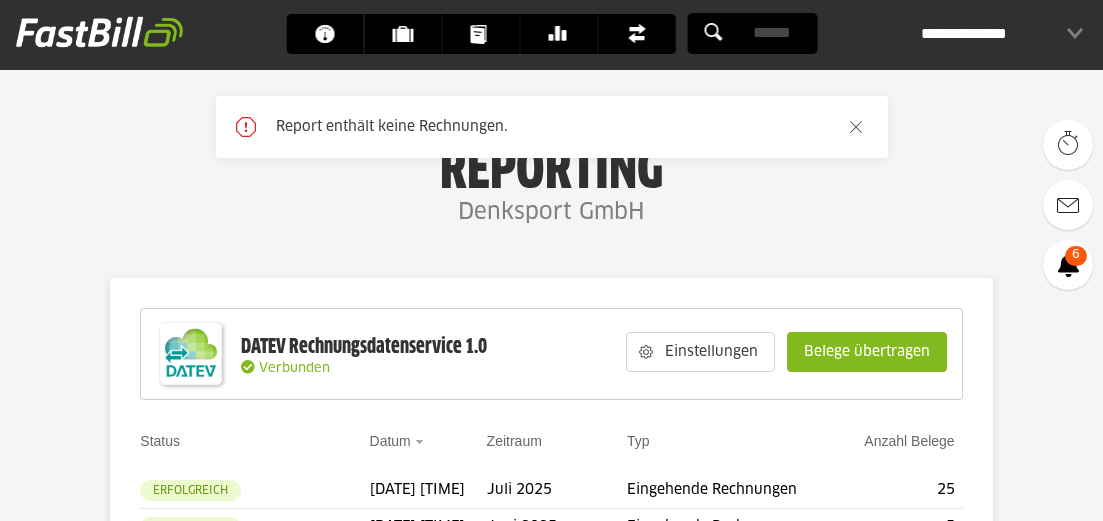 scroll, scrollTop: 0, scrollLeft: 0, axis: both 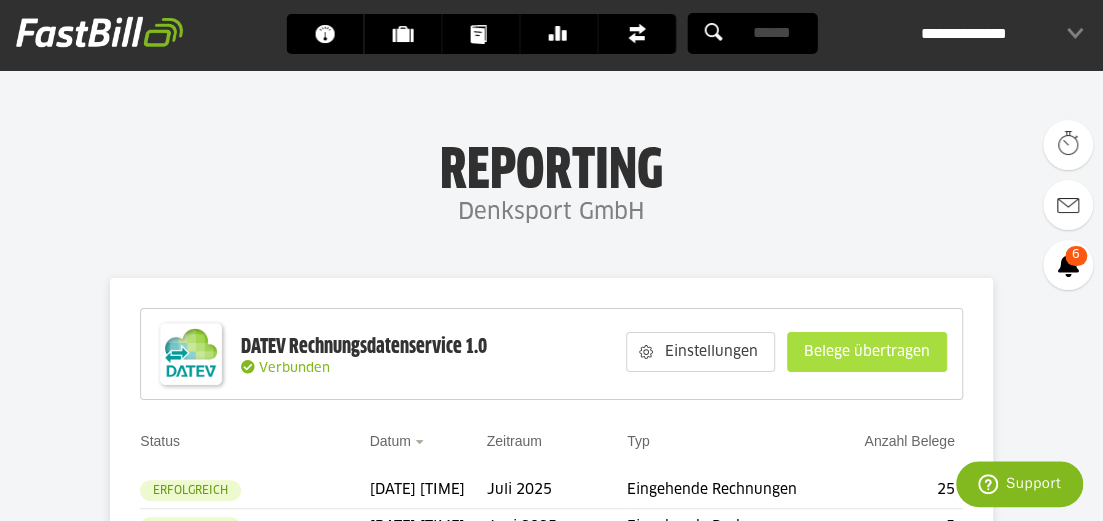 click on "Belege übertragen" at bounding box center [867, 352] 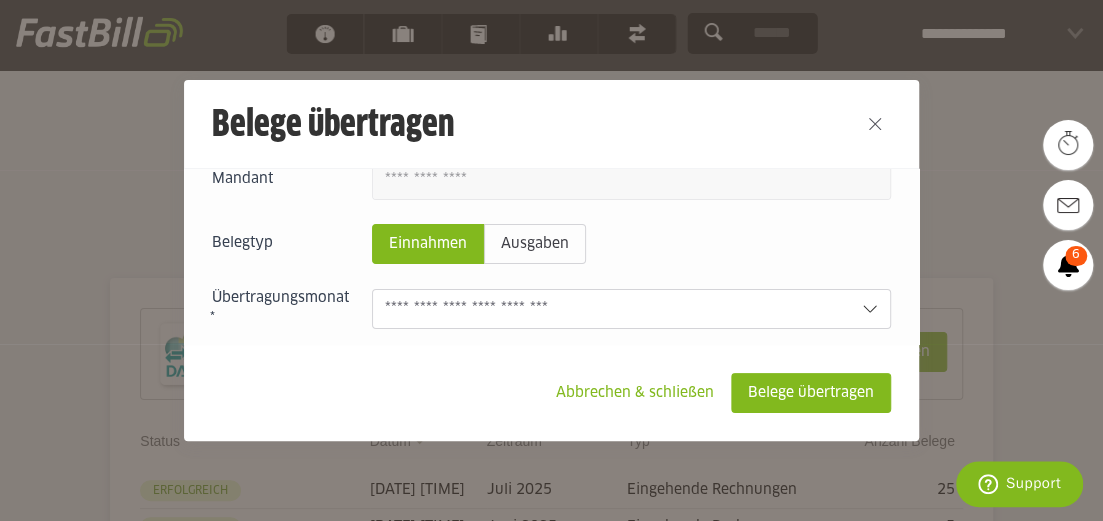 scroll, scrollTop: 137, scrollLeft: 0, axis: vertical 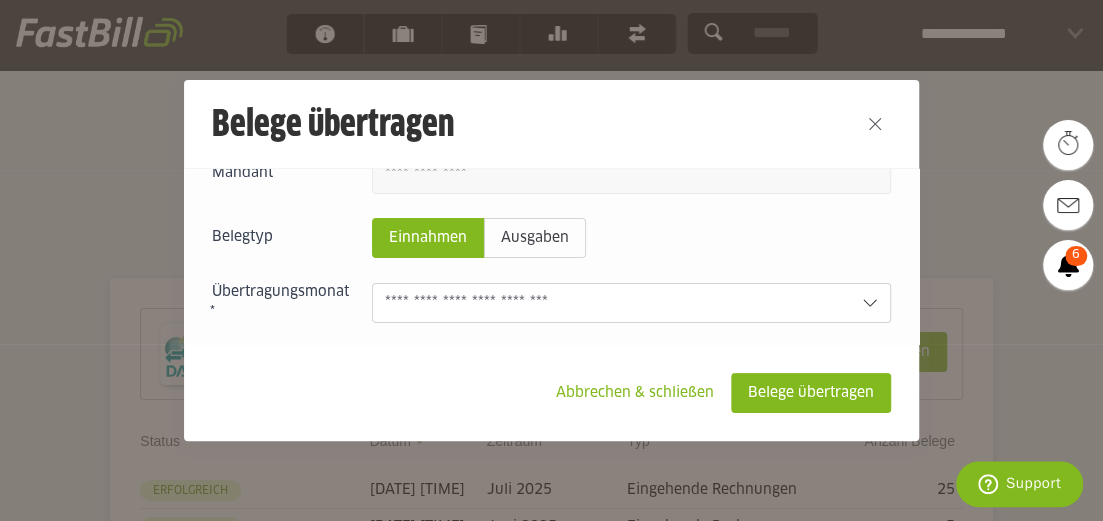 click on "Einnahmen" 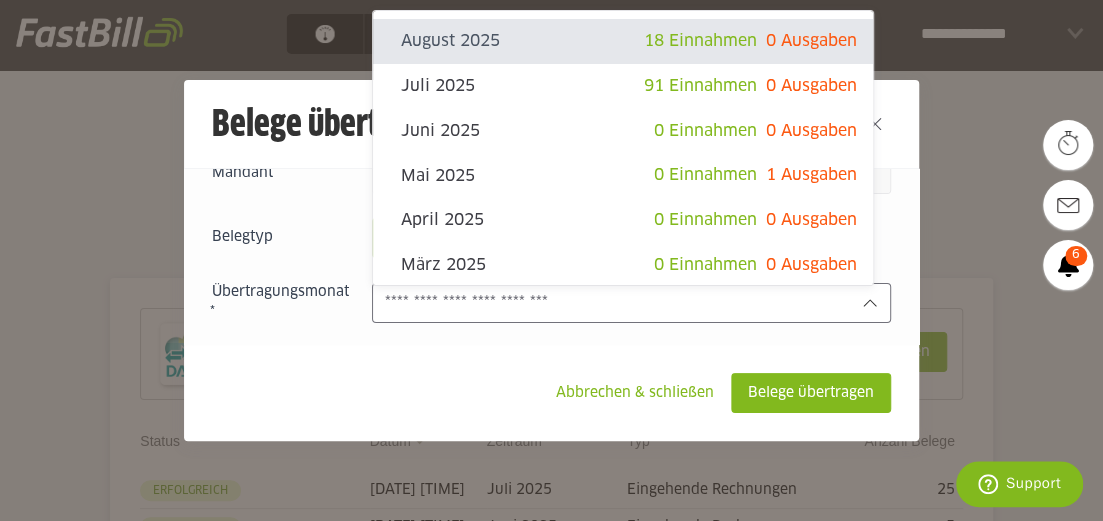 click 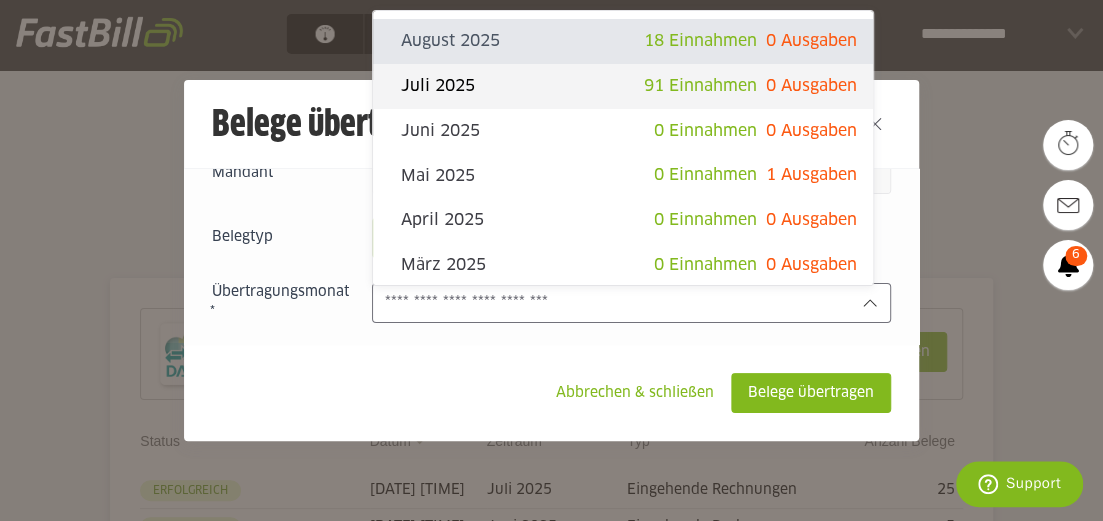 click on "Juli 2025" 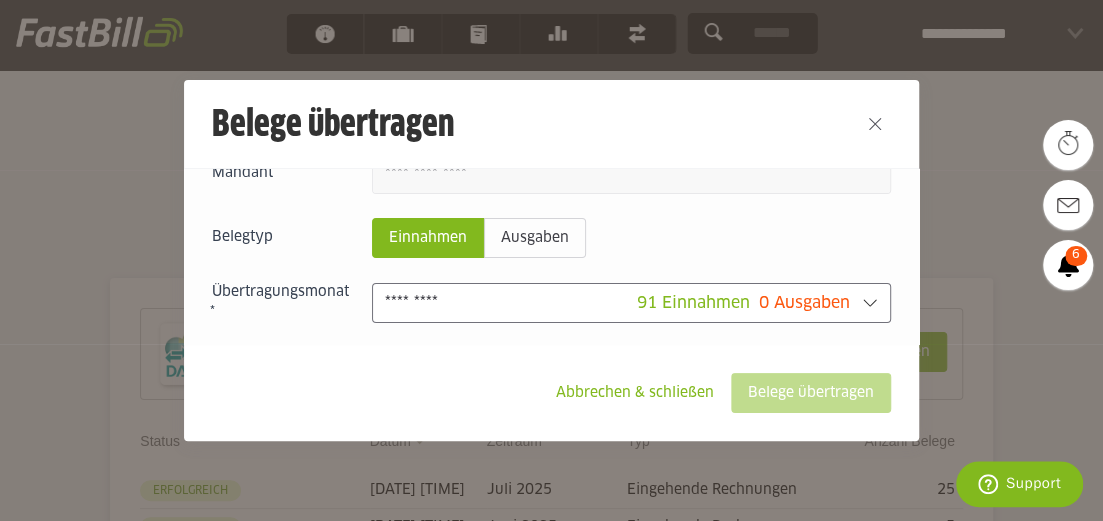 type on "**********" 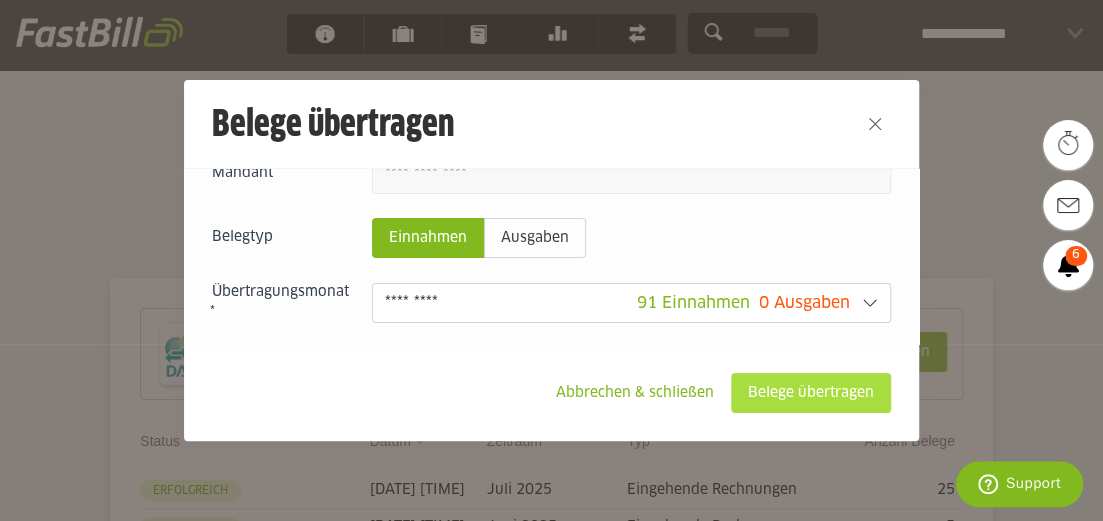 click on "Belege übertragen" at bounding box center [811, 393] 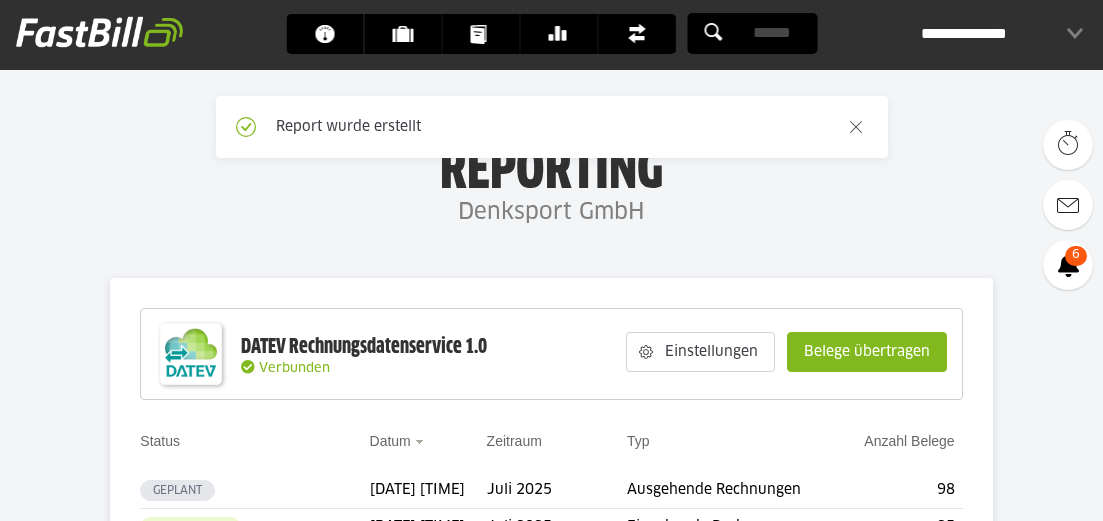 scroll, scrollTop: 0, scrollLeft: 0, axis: both 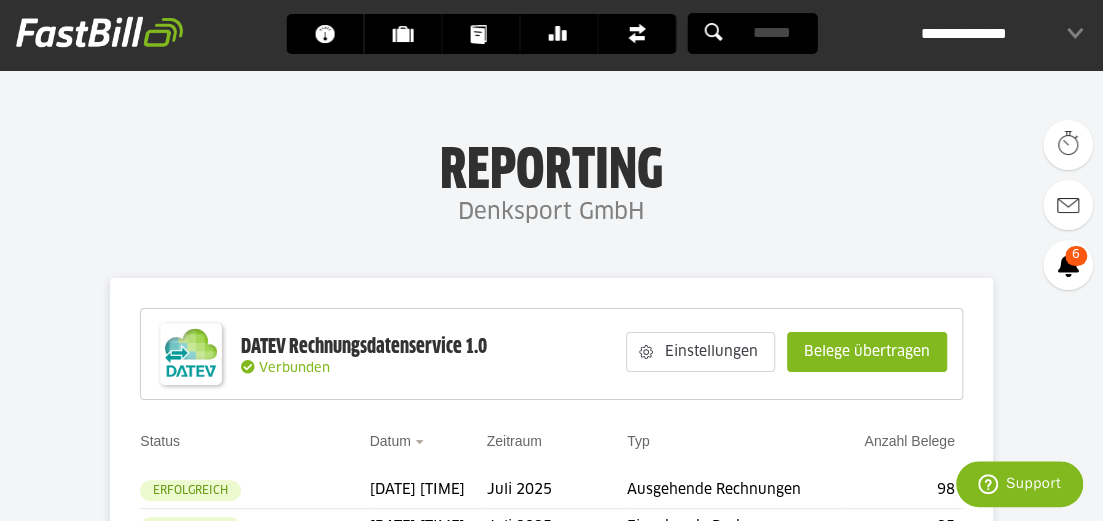 click on "Denksport GmbH" at bounding box center [551, 213] 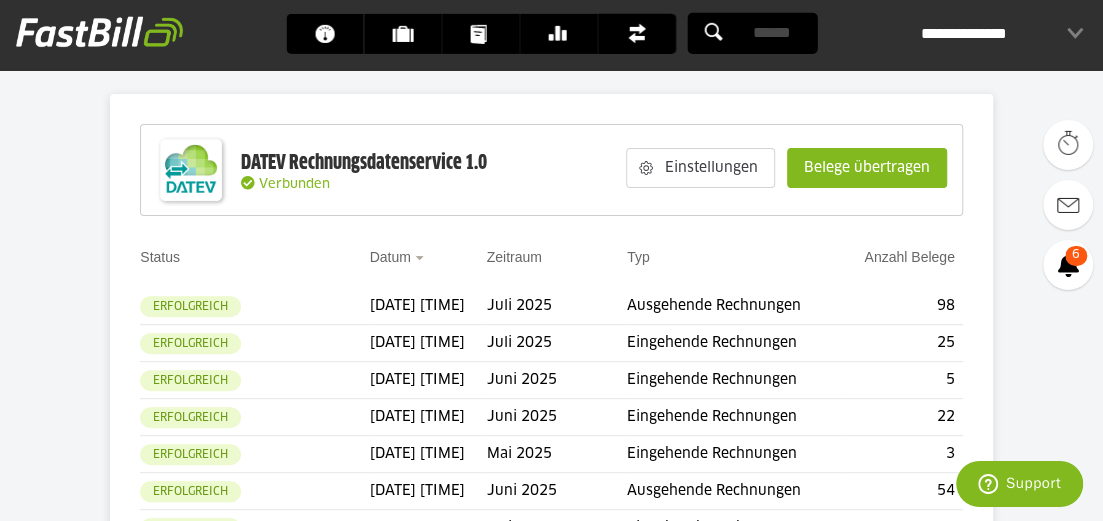 scroll, scrollTop: 208, scrollLeft: 0, axis: vertical 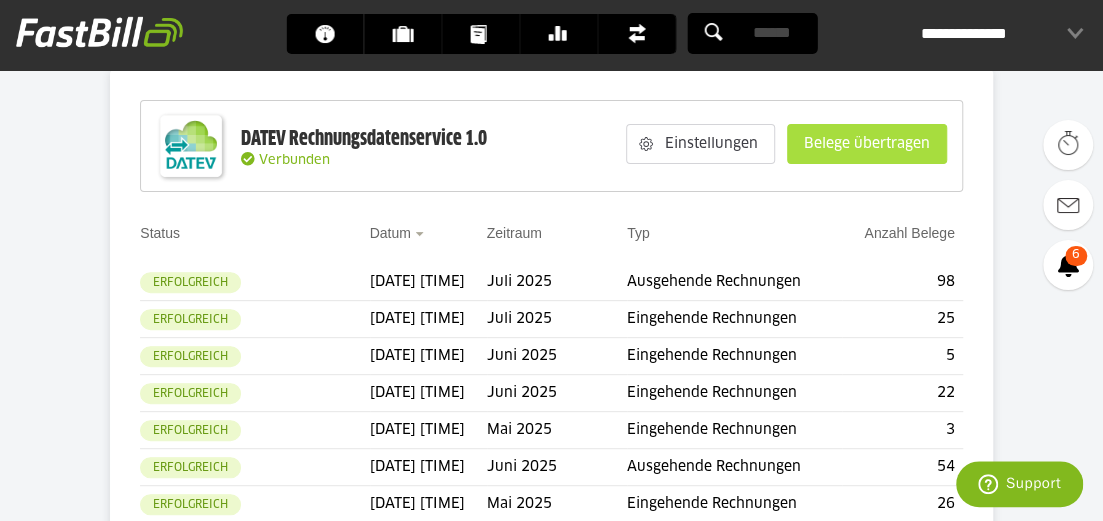 click on "Belege übertragen" at bounding box center [867, 144] 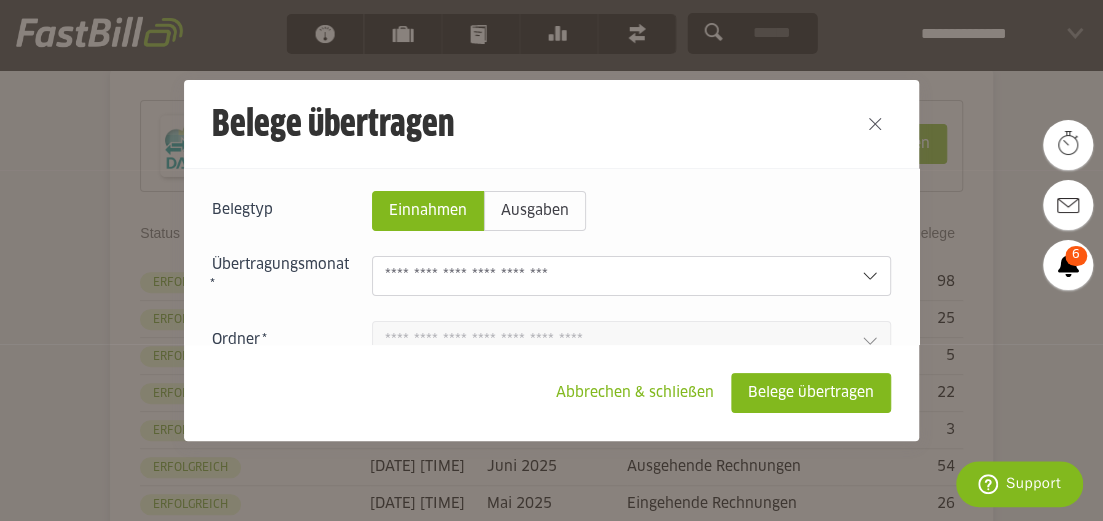 scroll, scrollTop: 174, scrollLeft: 0, axis: vertical 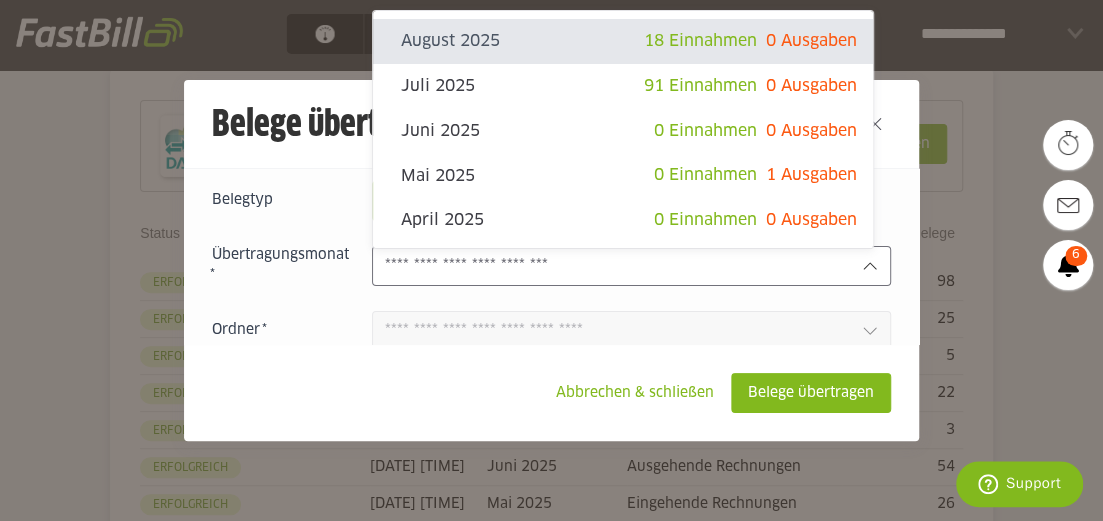 click 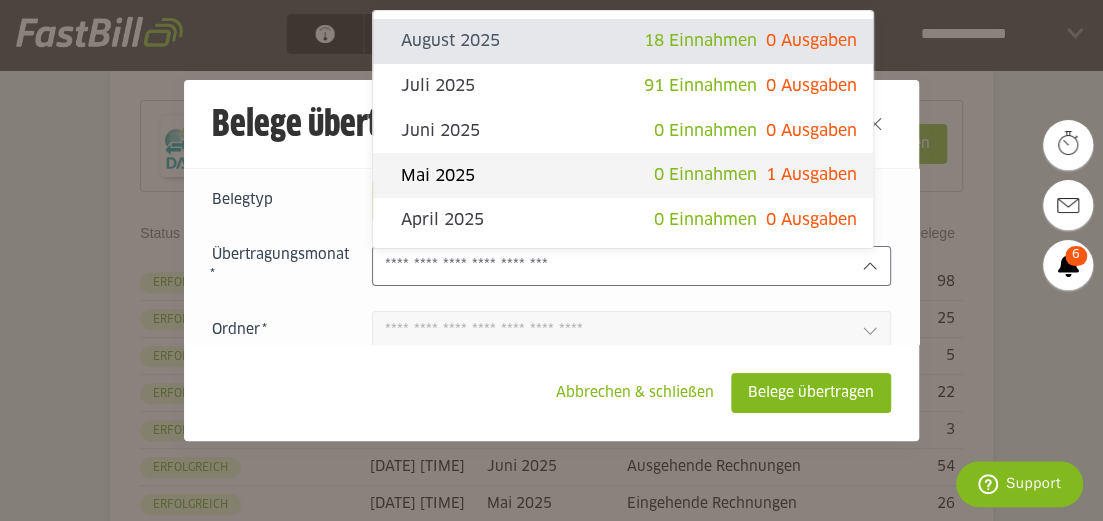 click on "Mai 2025
0 Einnahmen
1 Ausgaben" 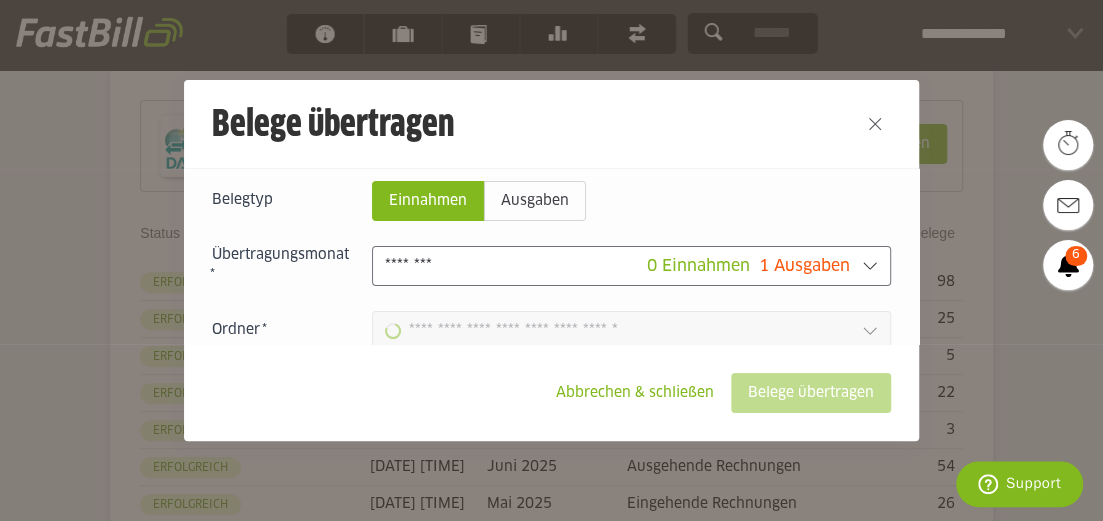type on "**********" 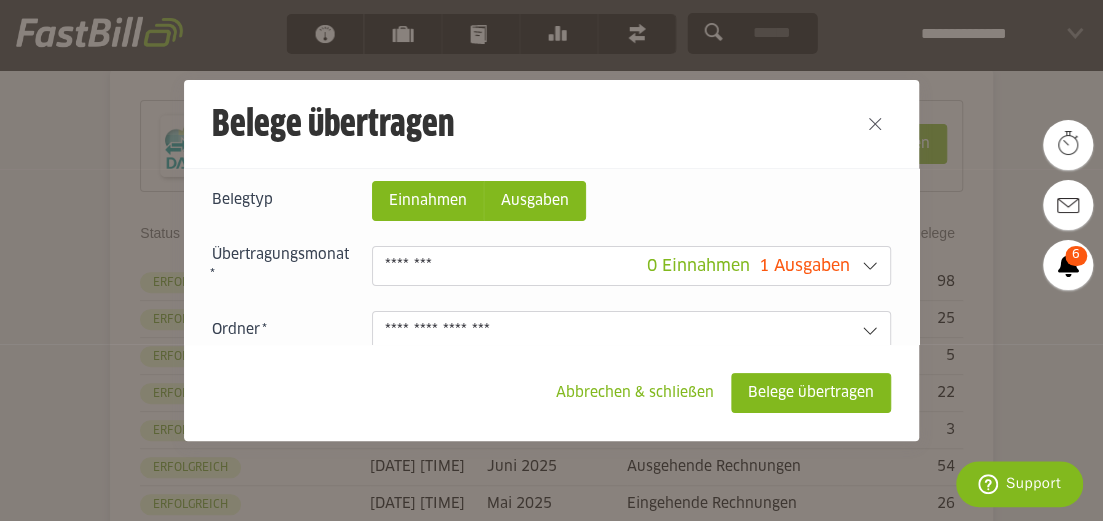 click on "Ausgaben" 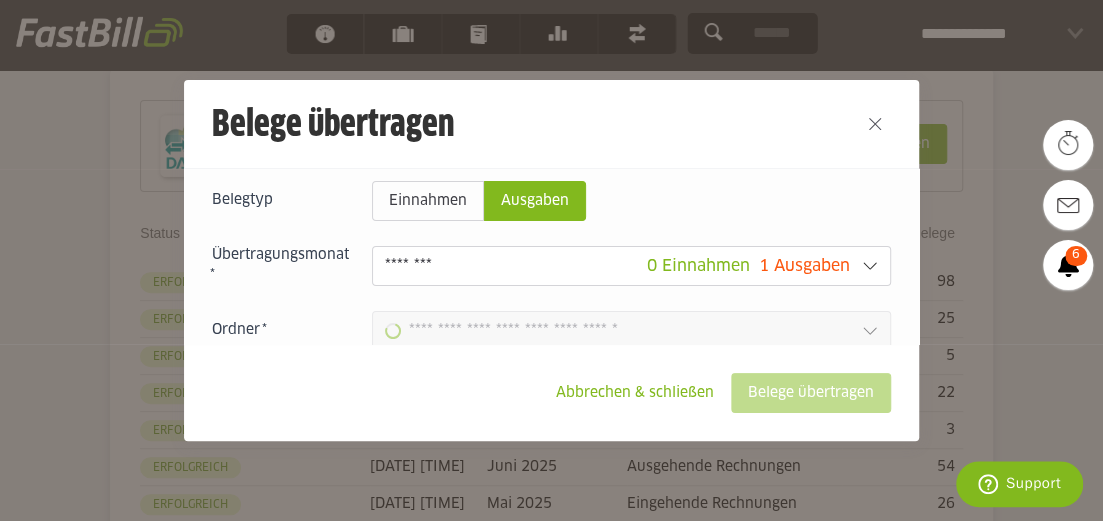 type on "**********" 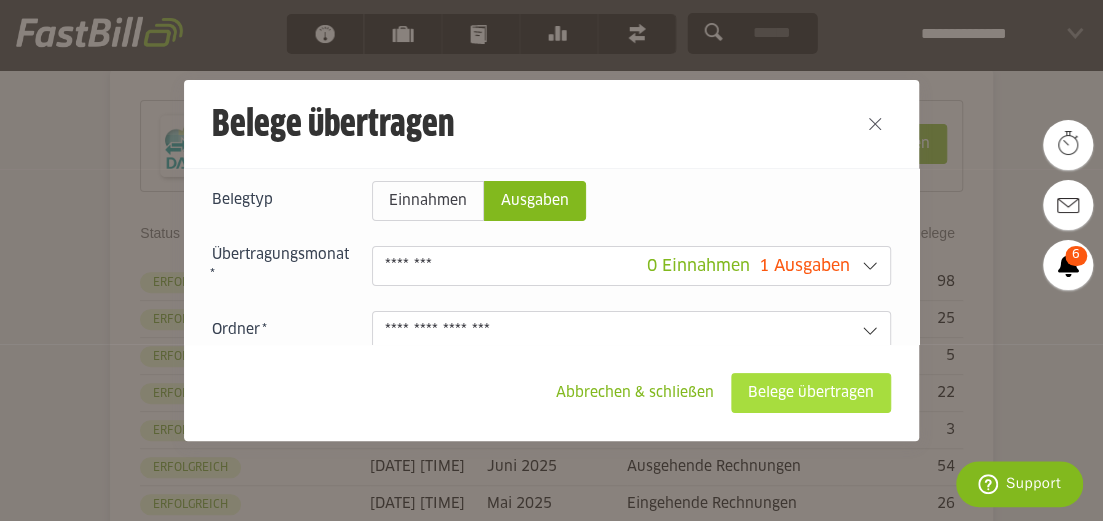 click on "Belege übertragen" at bounding box center (811, 393) 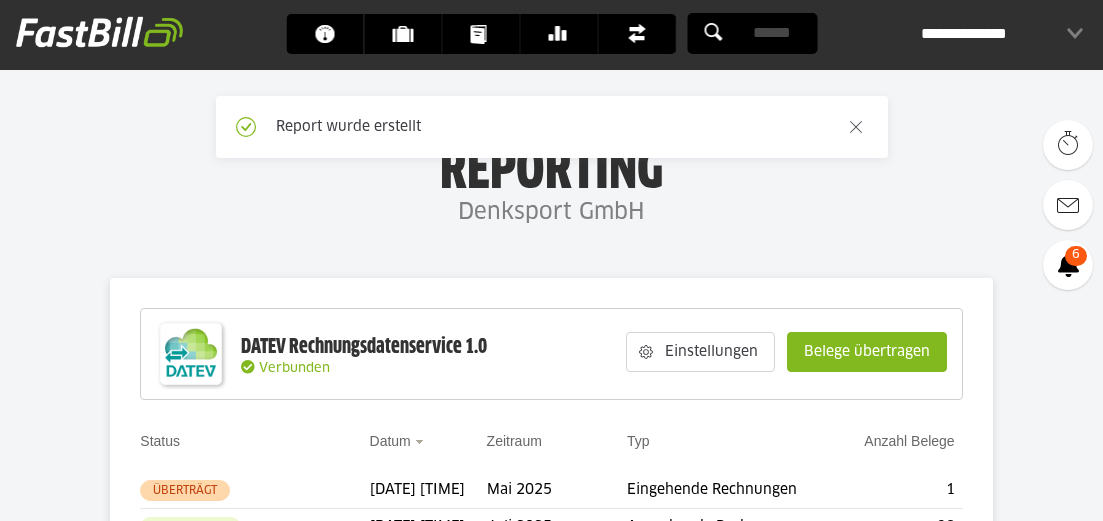 scroll, scrollTop: 0, scrollLeft: 0, axis: both 